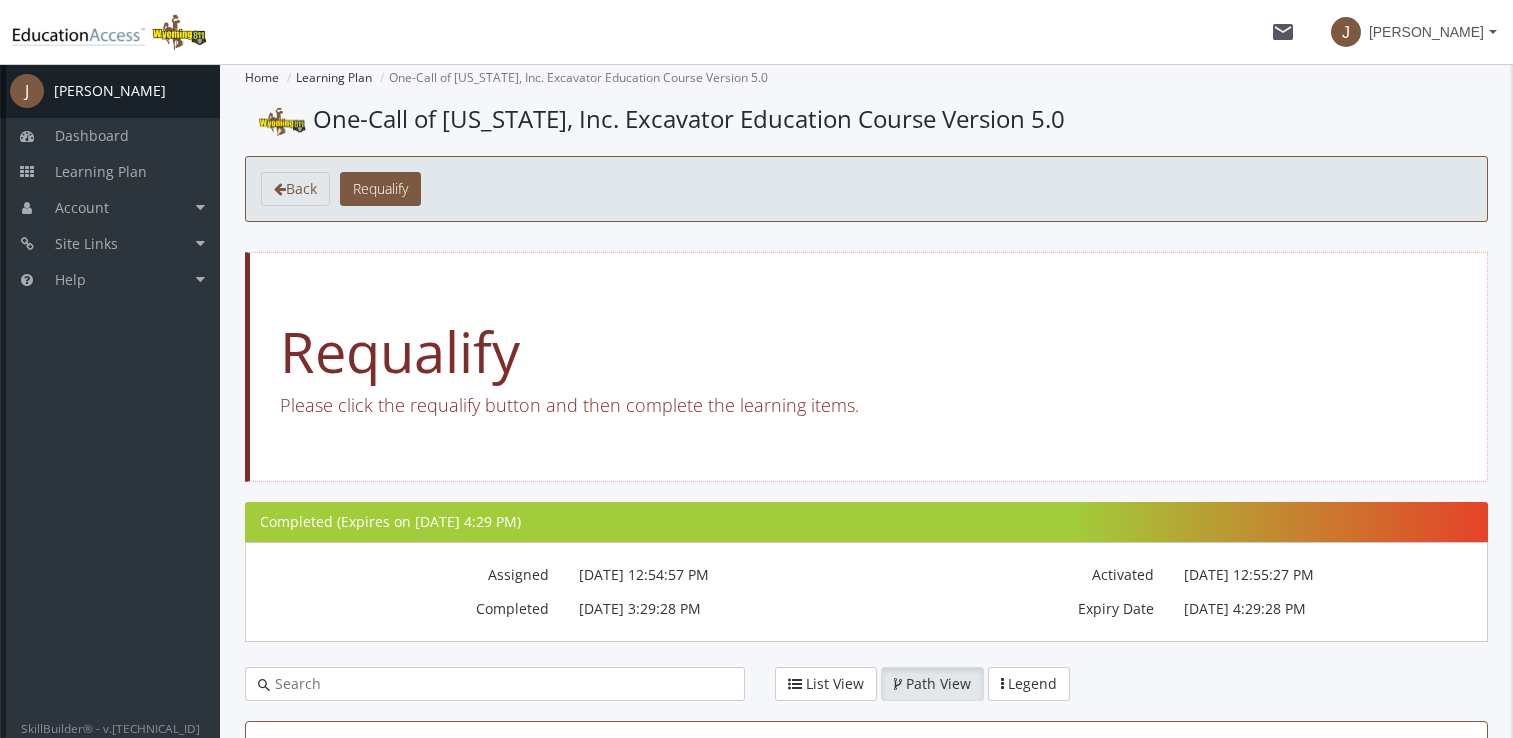scroll, scrollTop: 0, scrollLeft: 0, axis: both 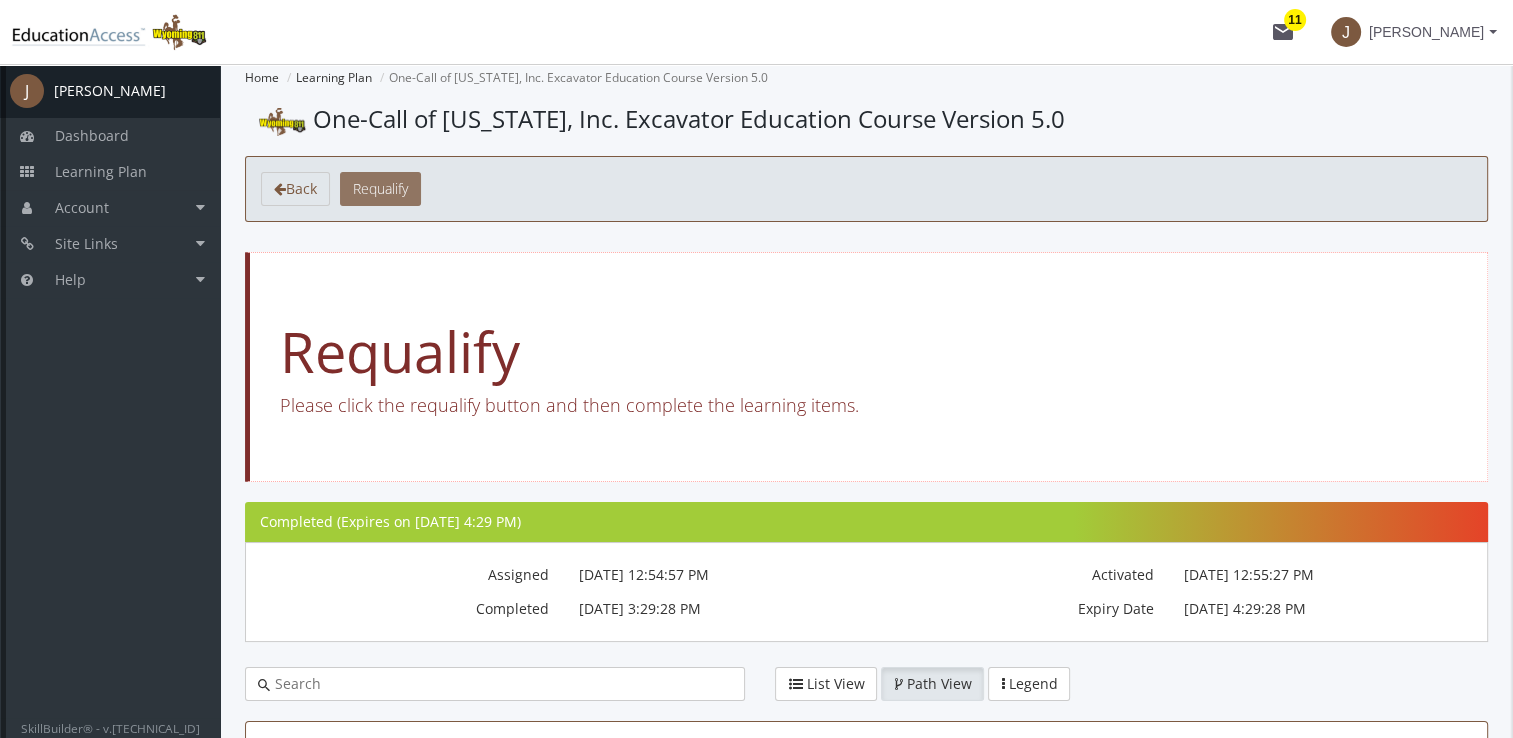 click on "Requalify" at bounding box center [380, 188] 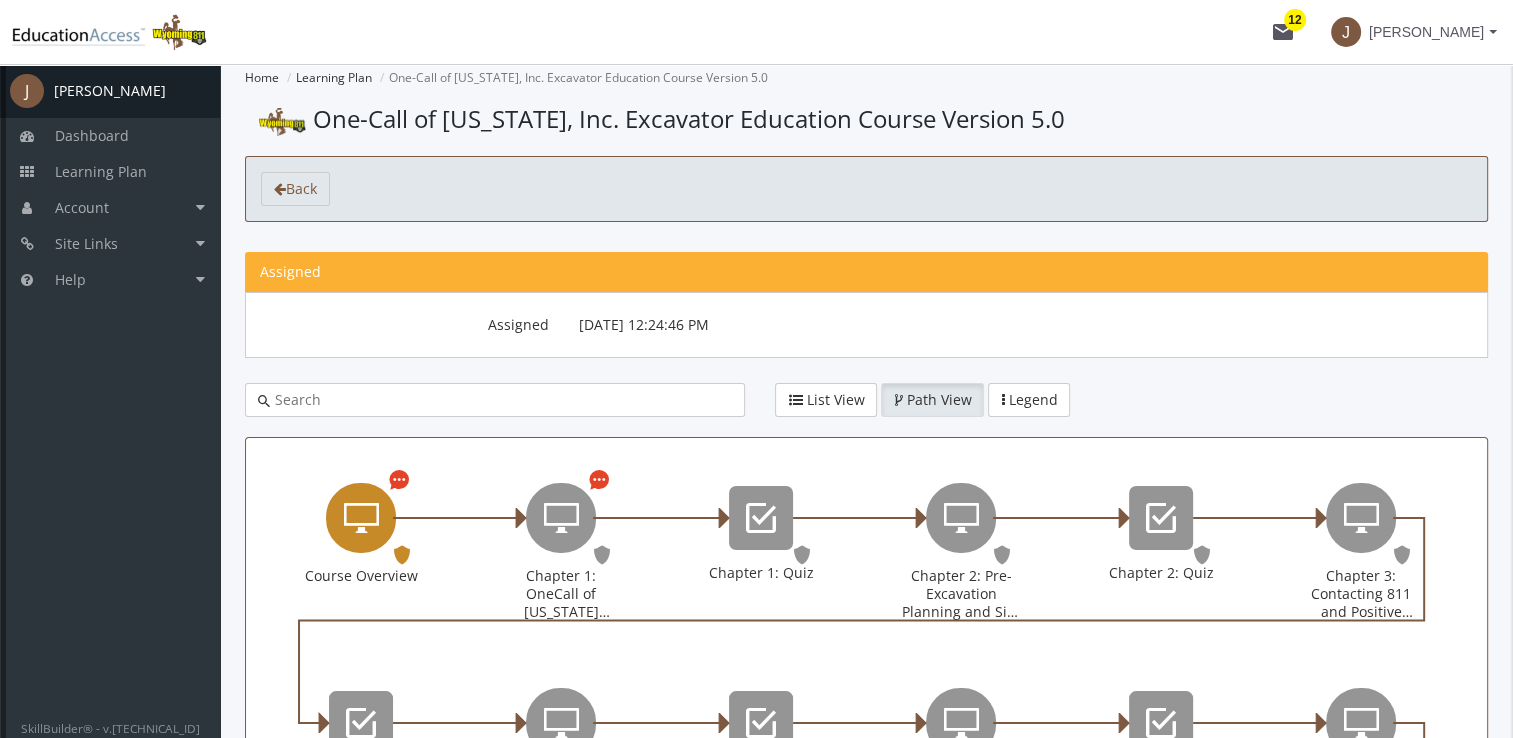 click at bounding box center [361, 518] 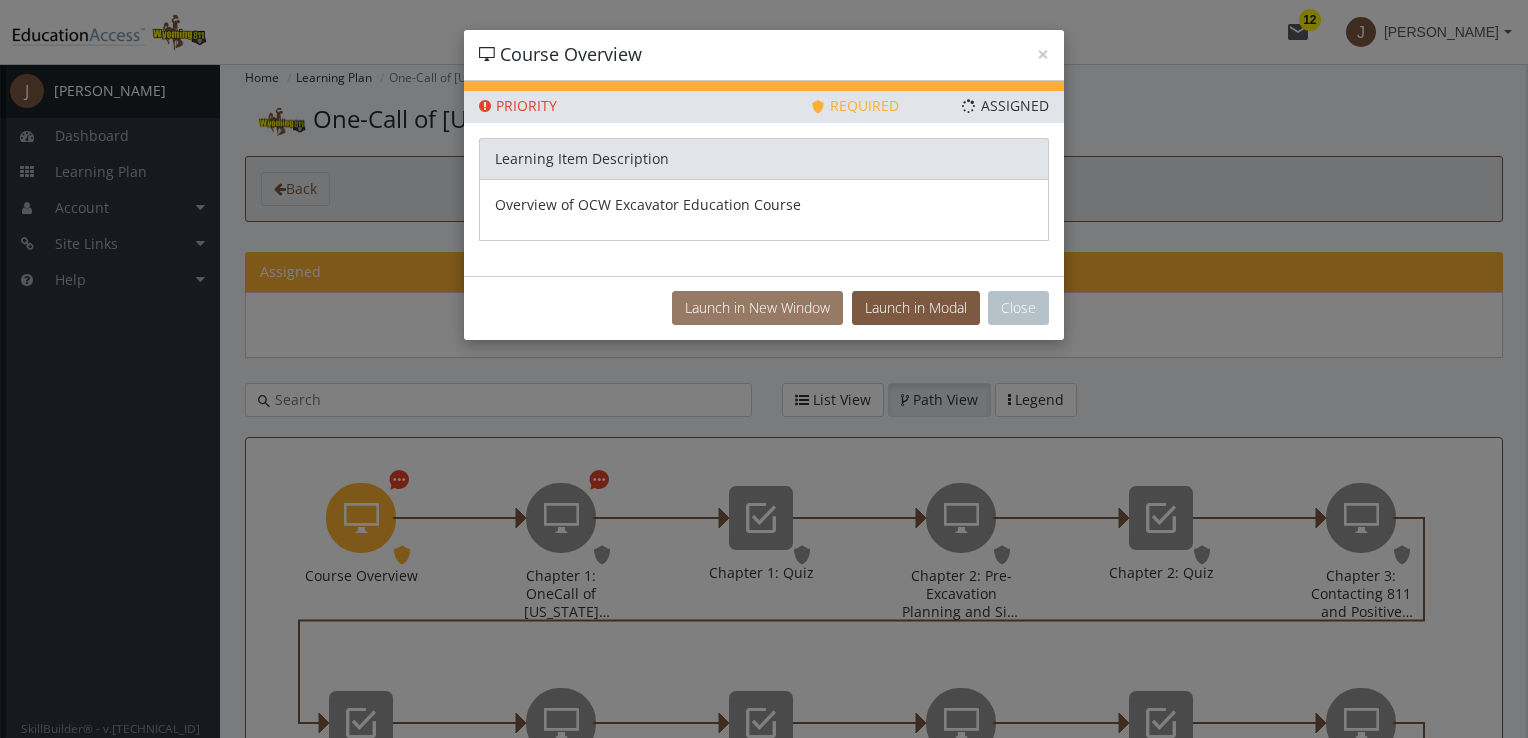 click on "Launch in New Window" at bounding box center (757, 308) 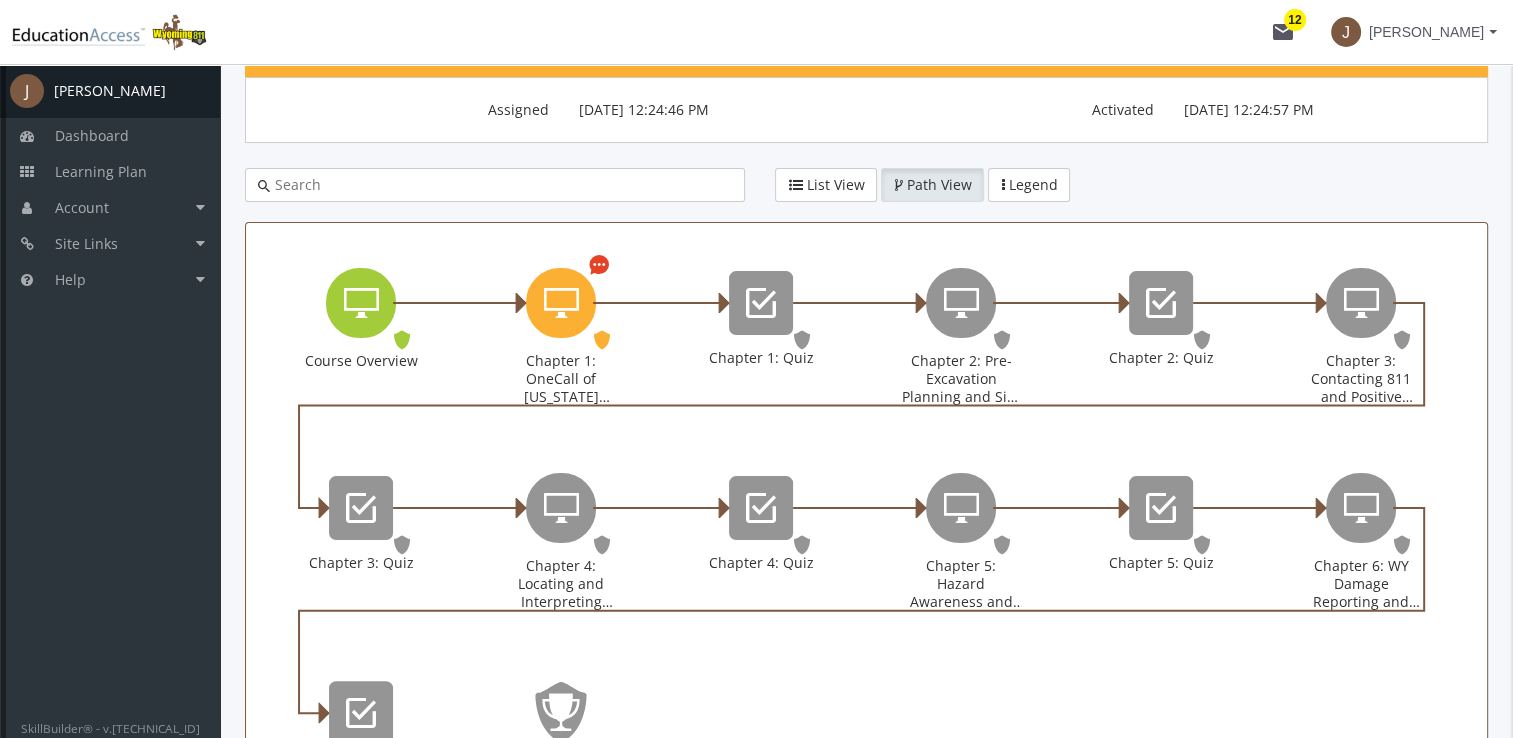 scroll, scrollTop: 340, scrollLeft: 0, axis: vertical 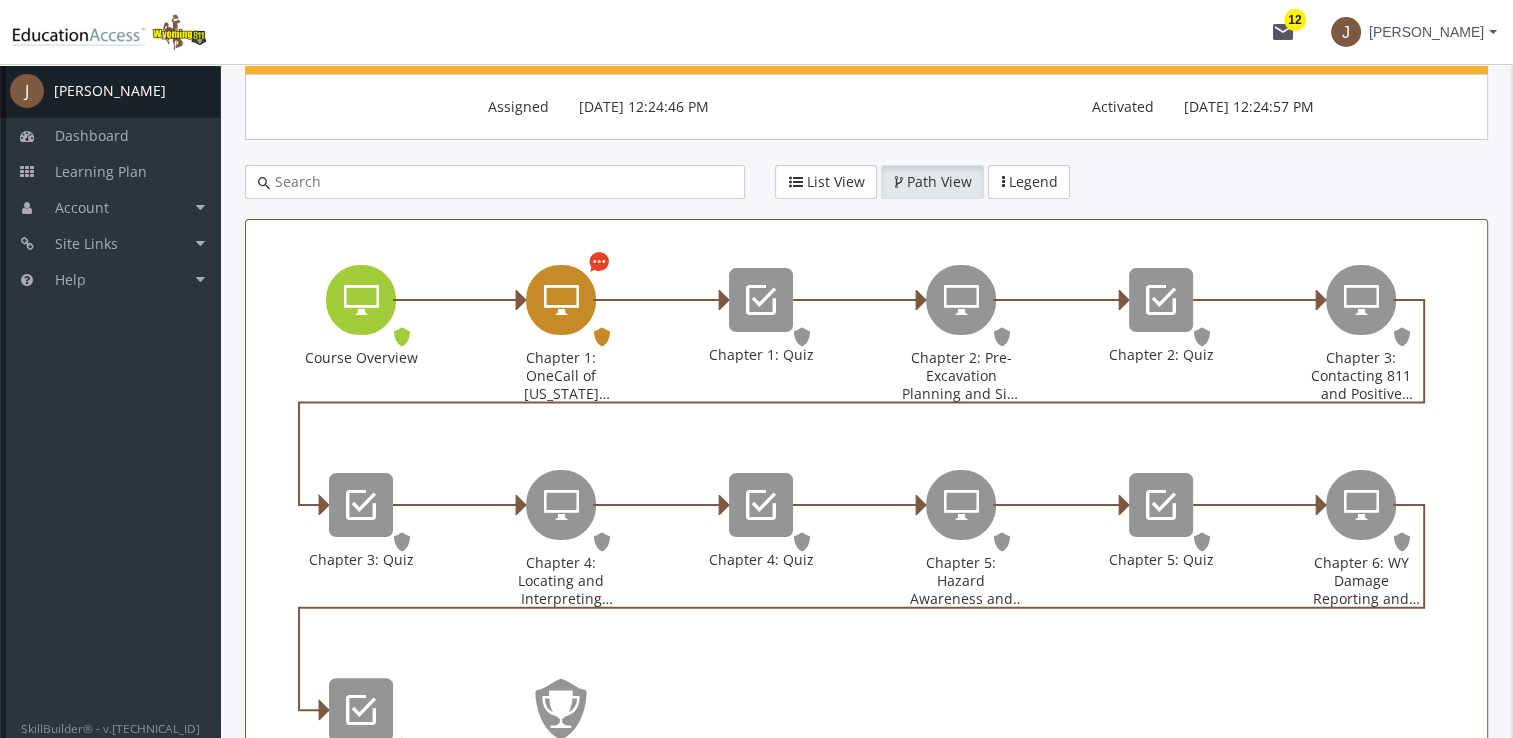 click at bounding box center [561, 300] 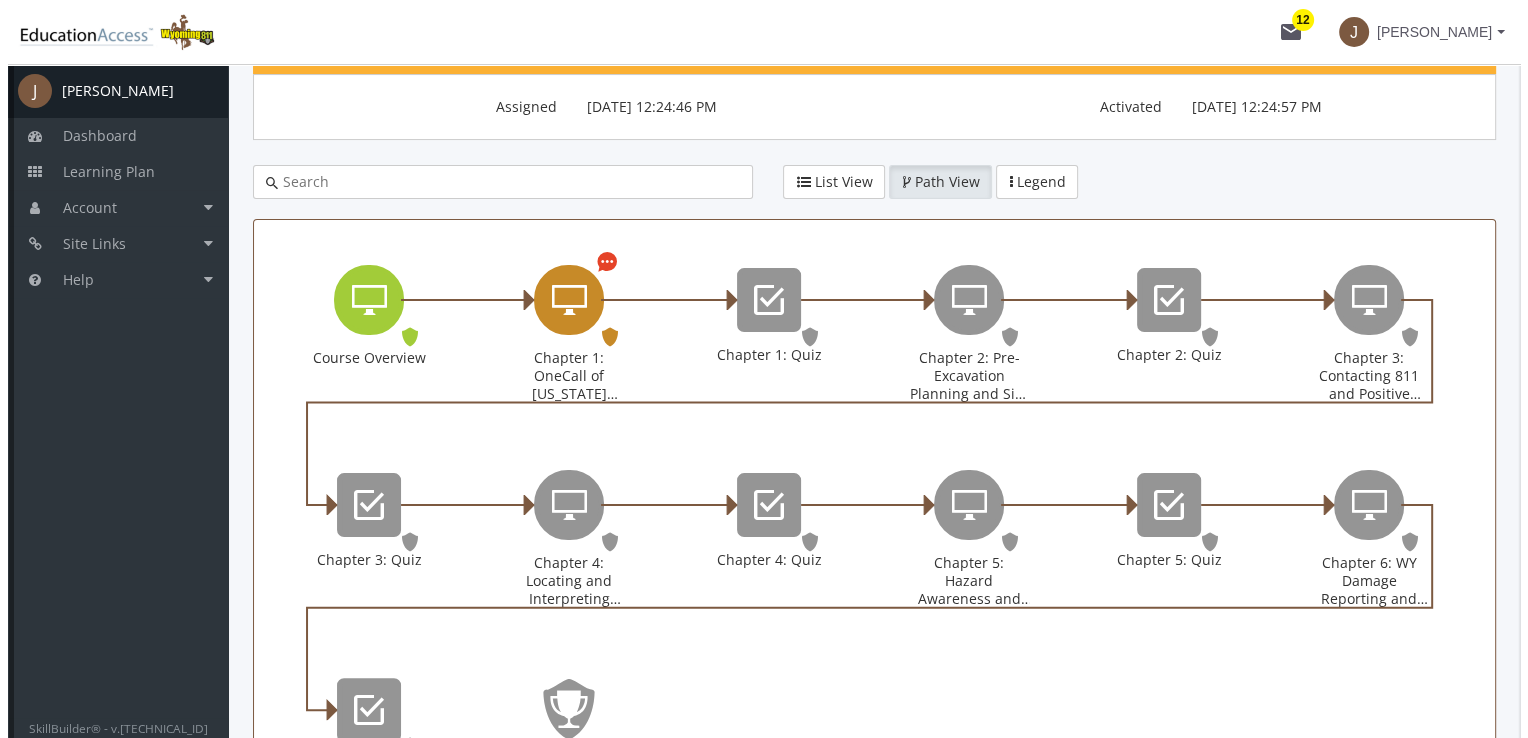 scroll, scrollTop: 0, scrollLeft: 0, axis: both 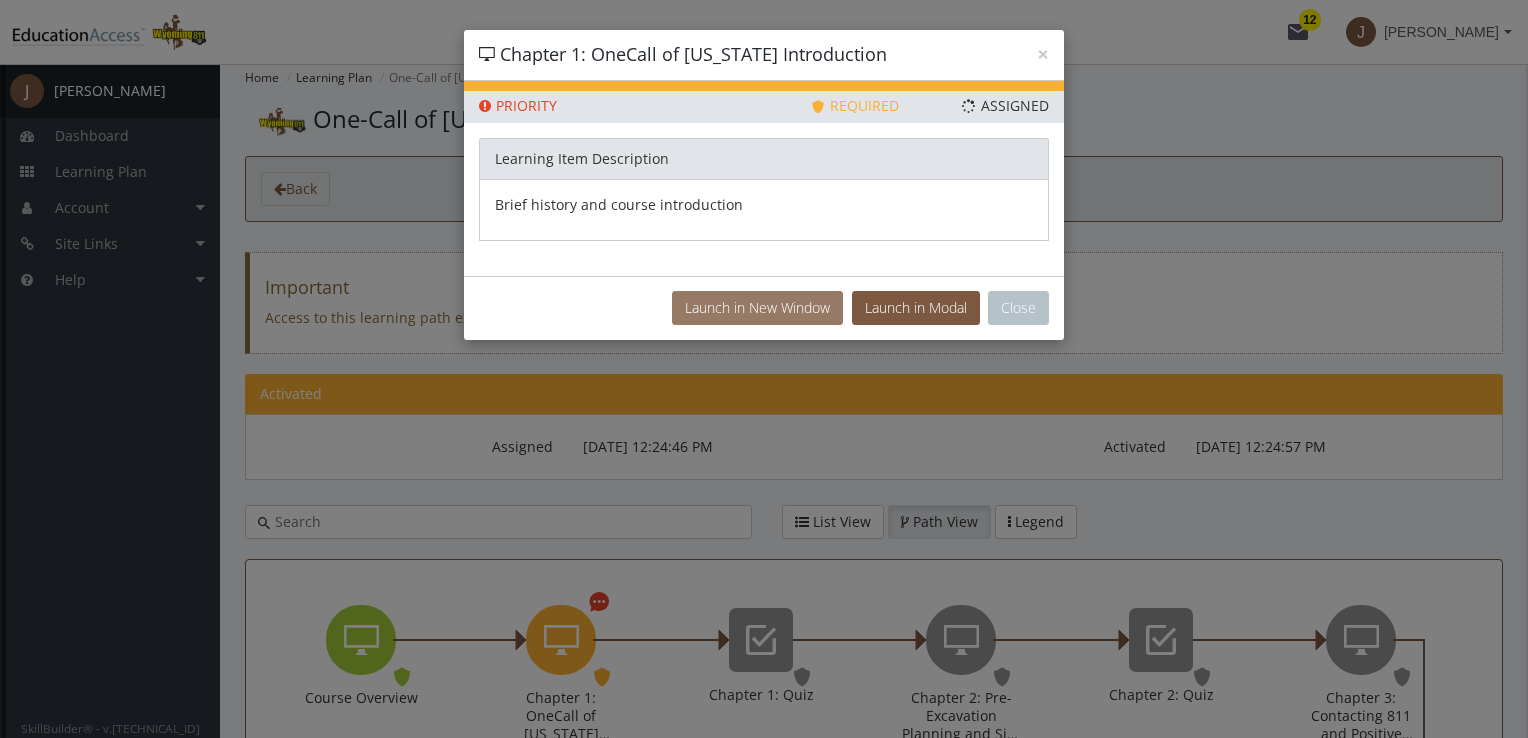 click on "Launch in New Window" at bounding box center (757, 308) 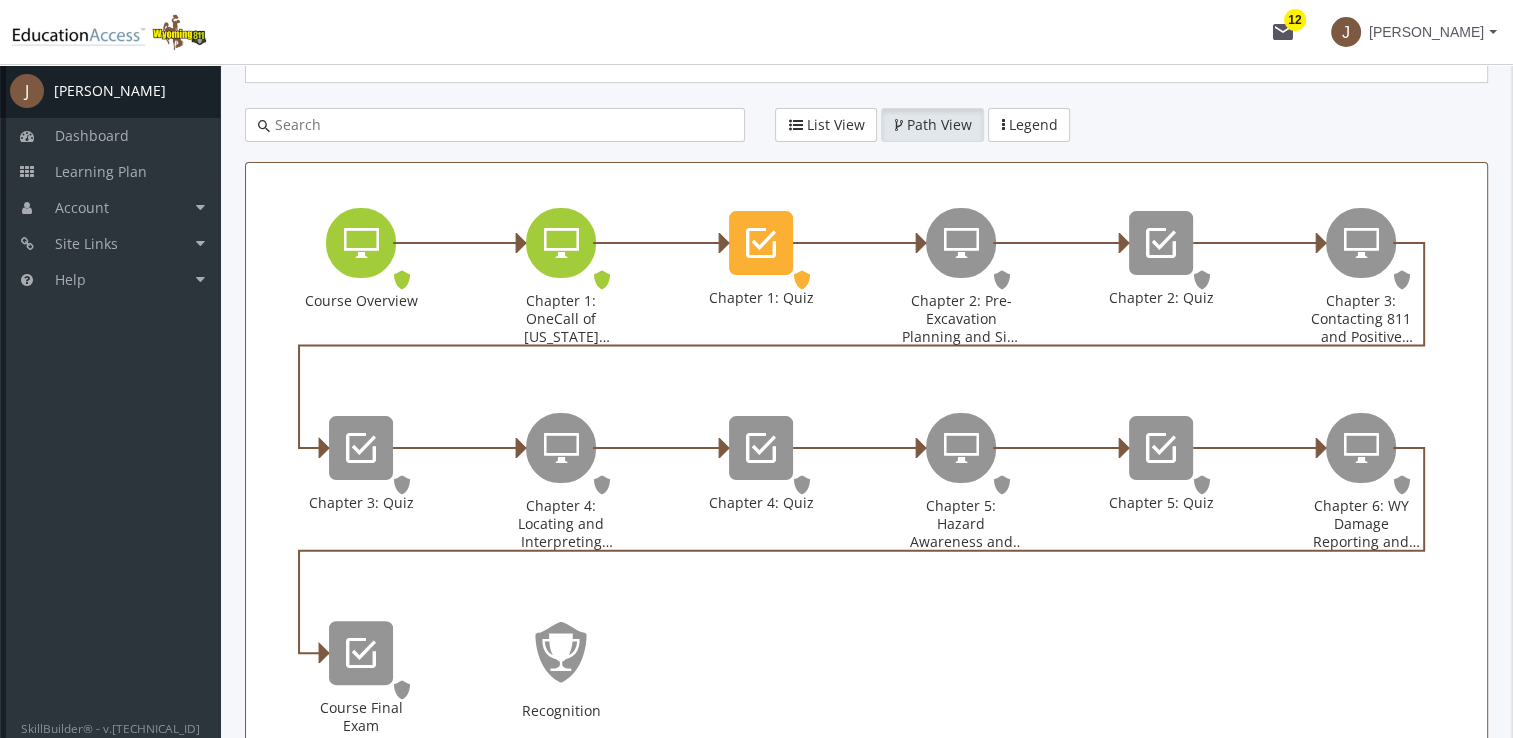scroll, scrollTop: 440, scrollLeft: 0, axis: vertical 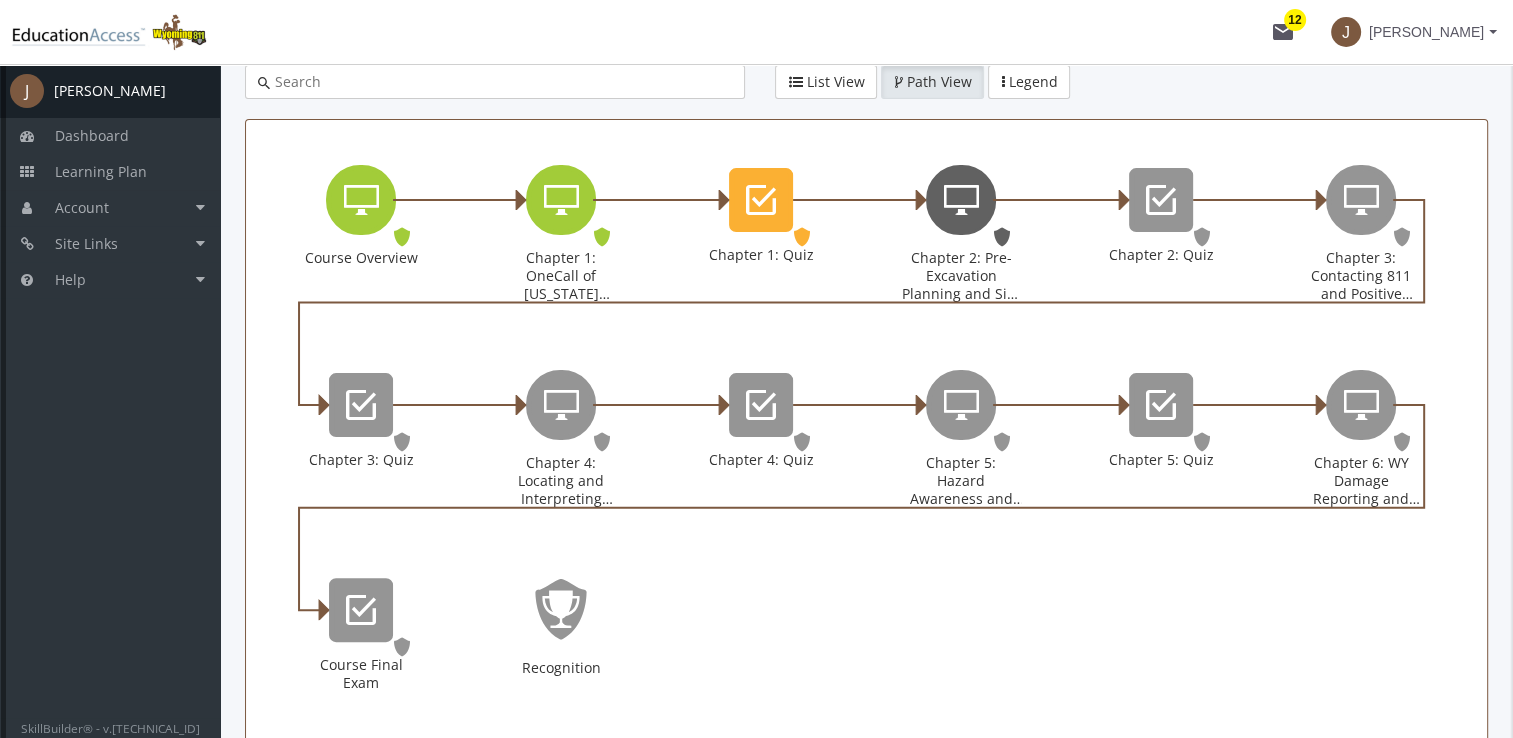 click at bounding box center [961, 200] 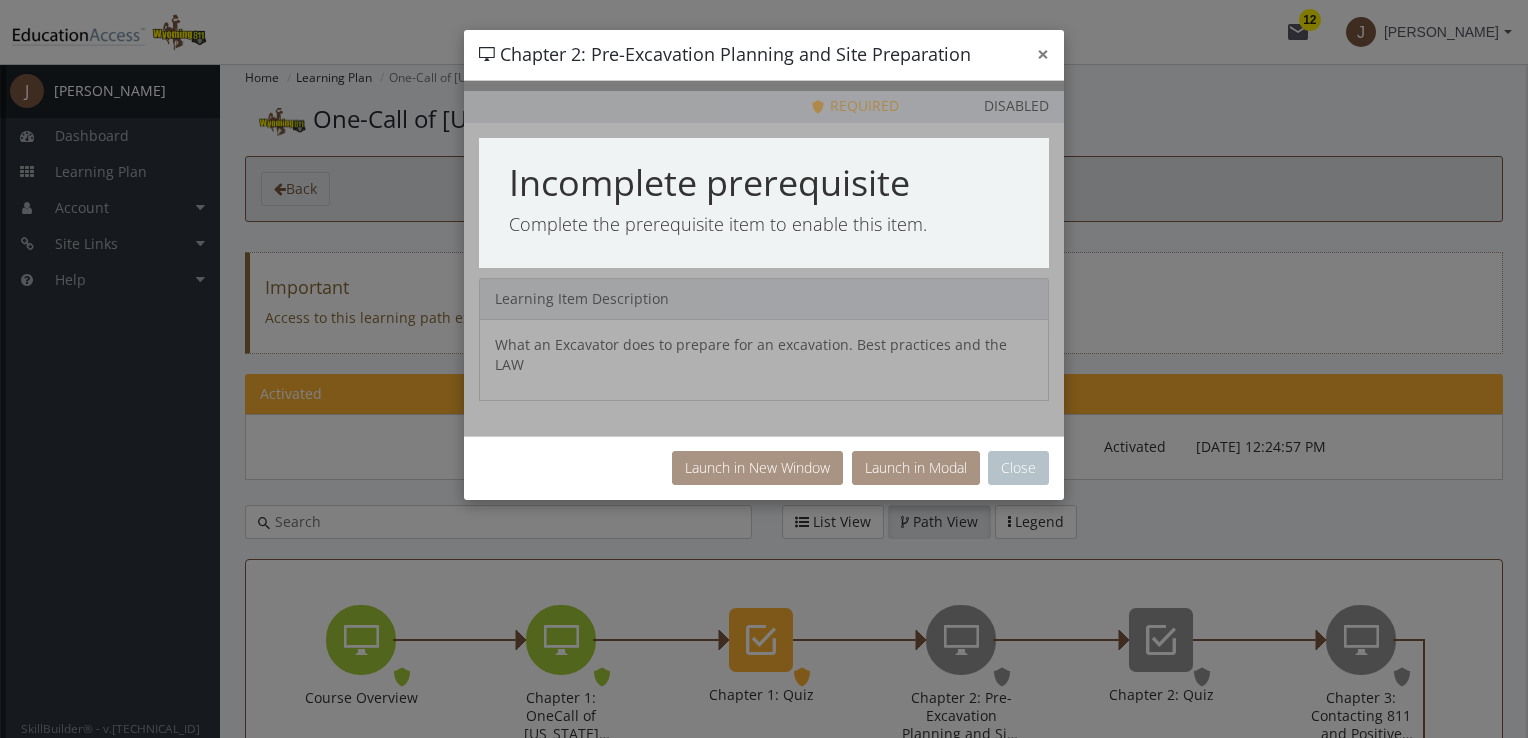 click on "×" at bounding box center [1043, 54] 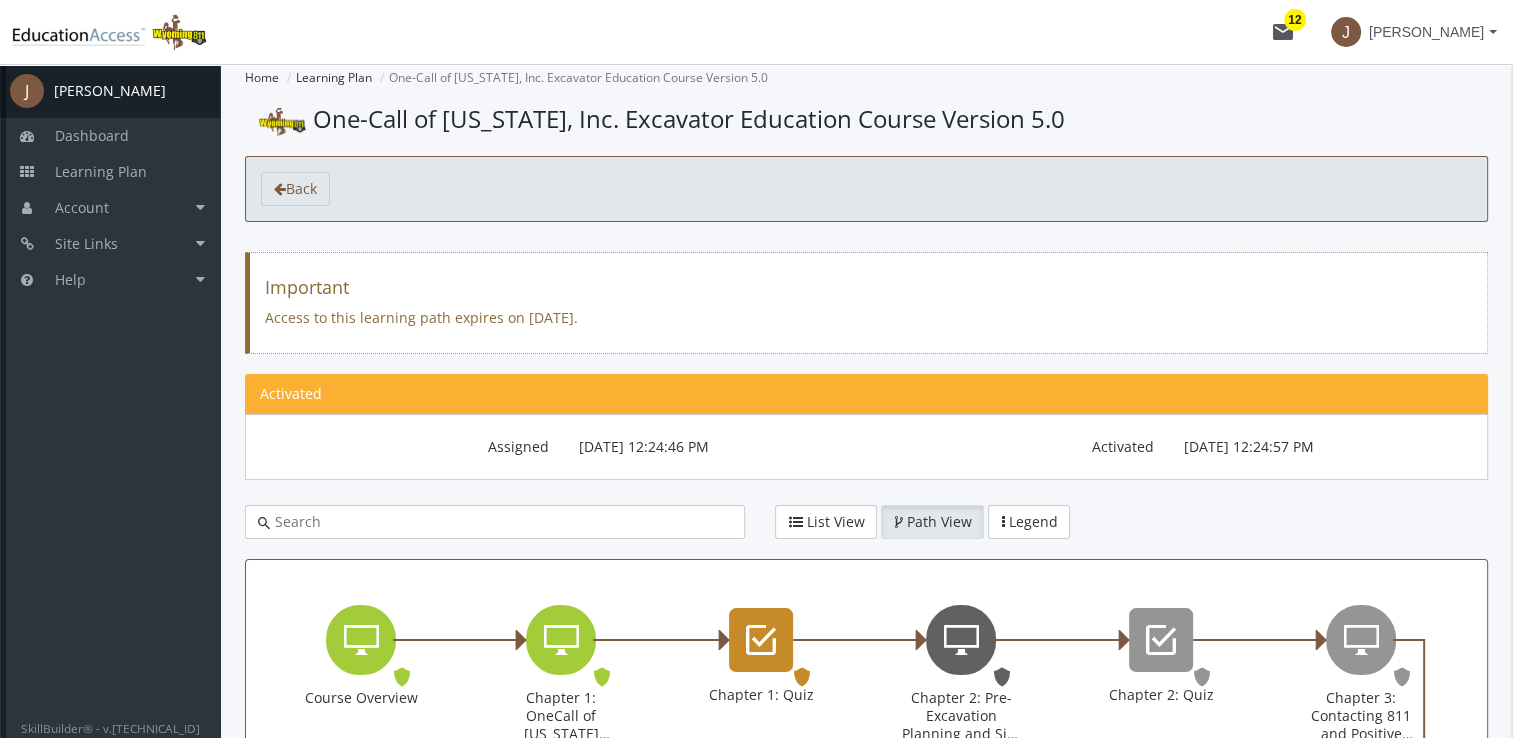 scroll, scrollTop: 40, scrollLeft: 0, axis: vertical 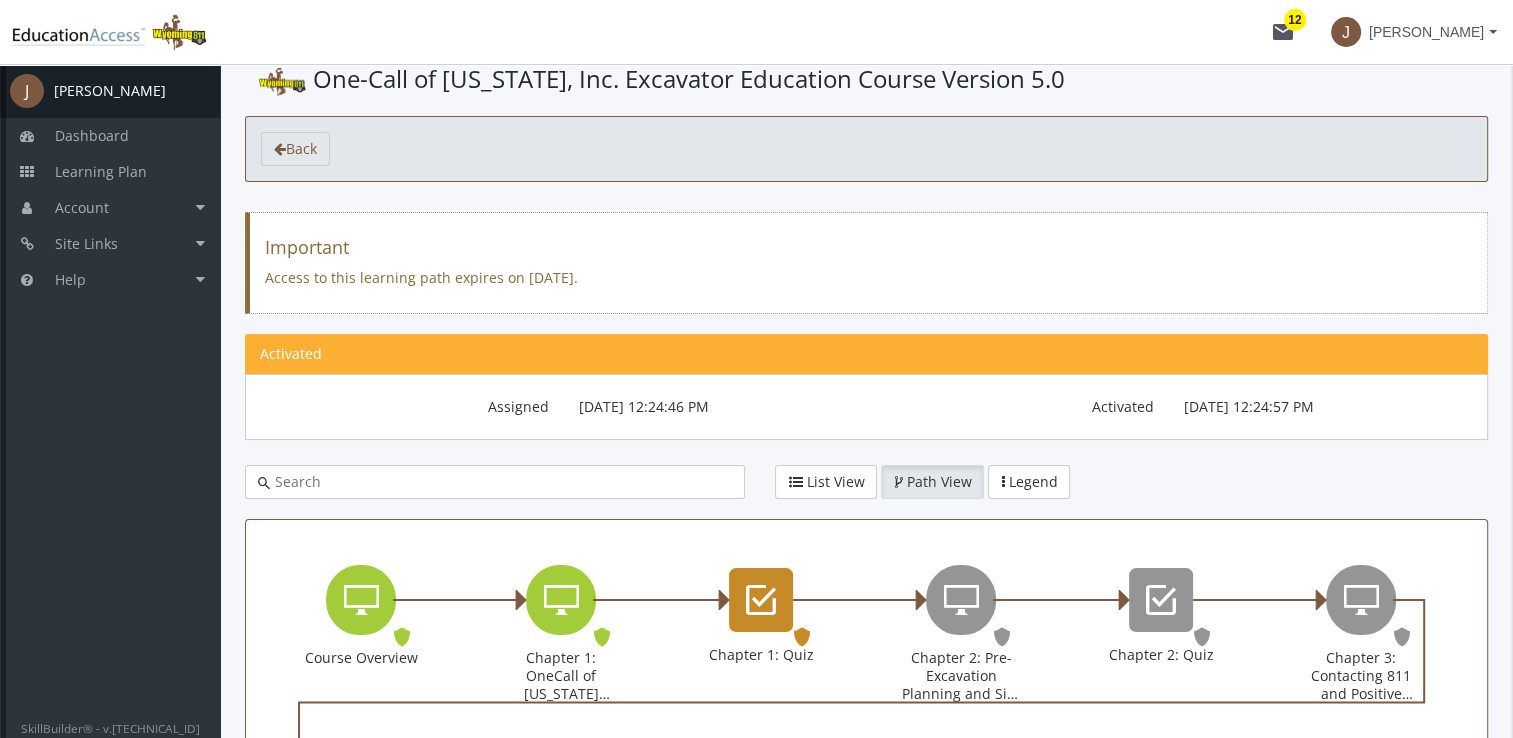 click at bounding box center [761, 600] 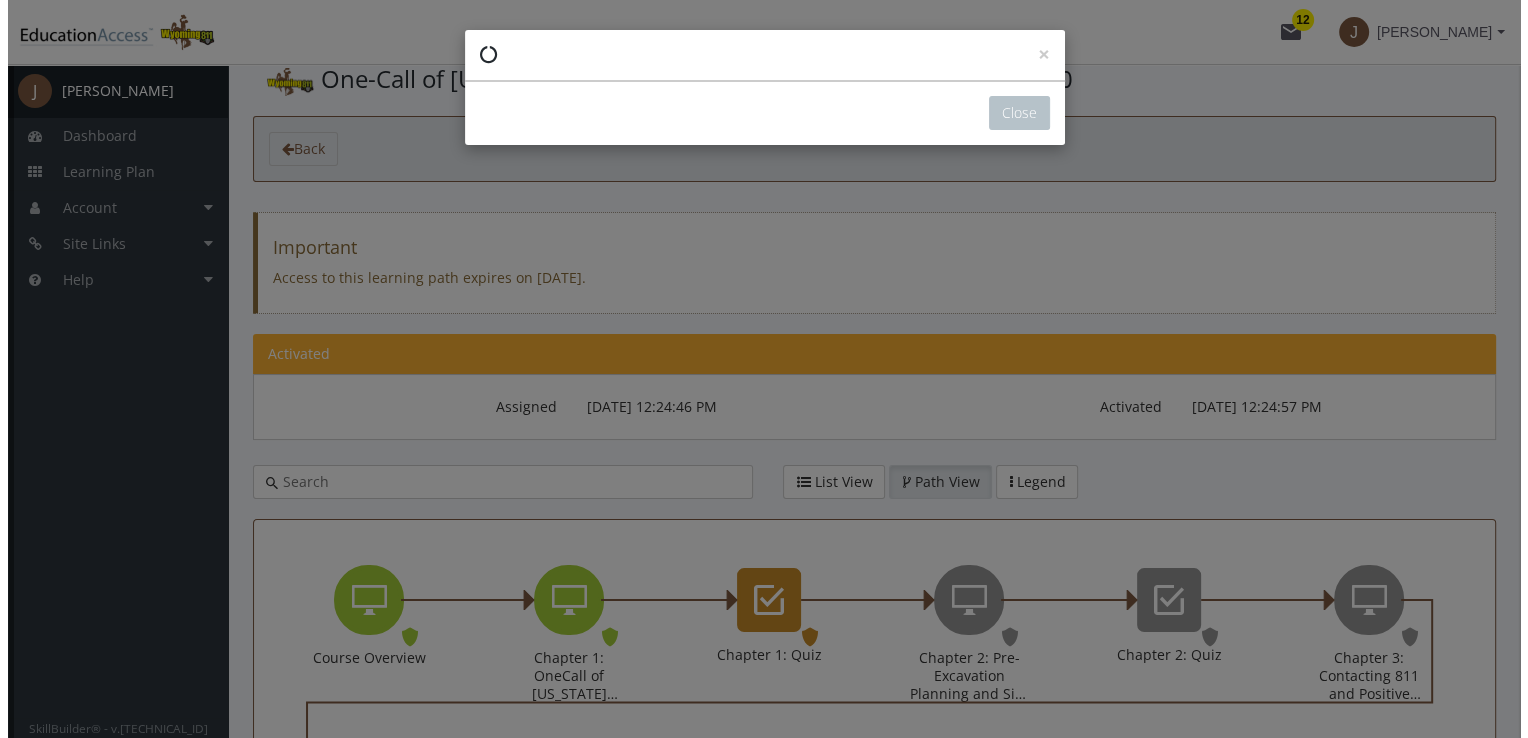 scroll, scrollTop: 0, scrollLeft: 0, axis: both 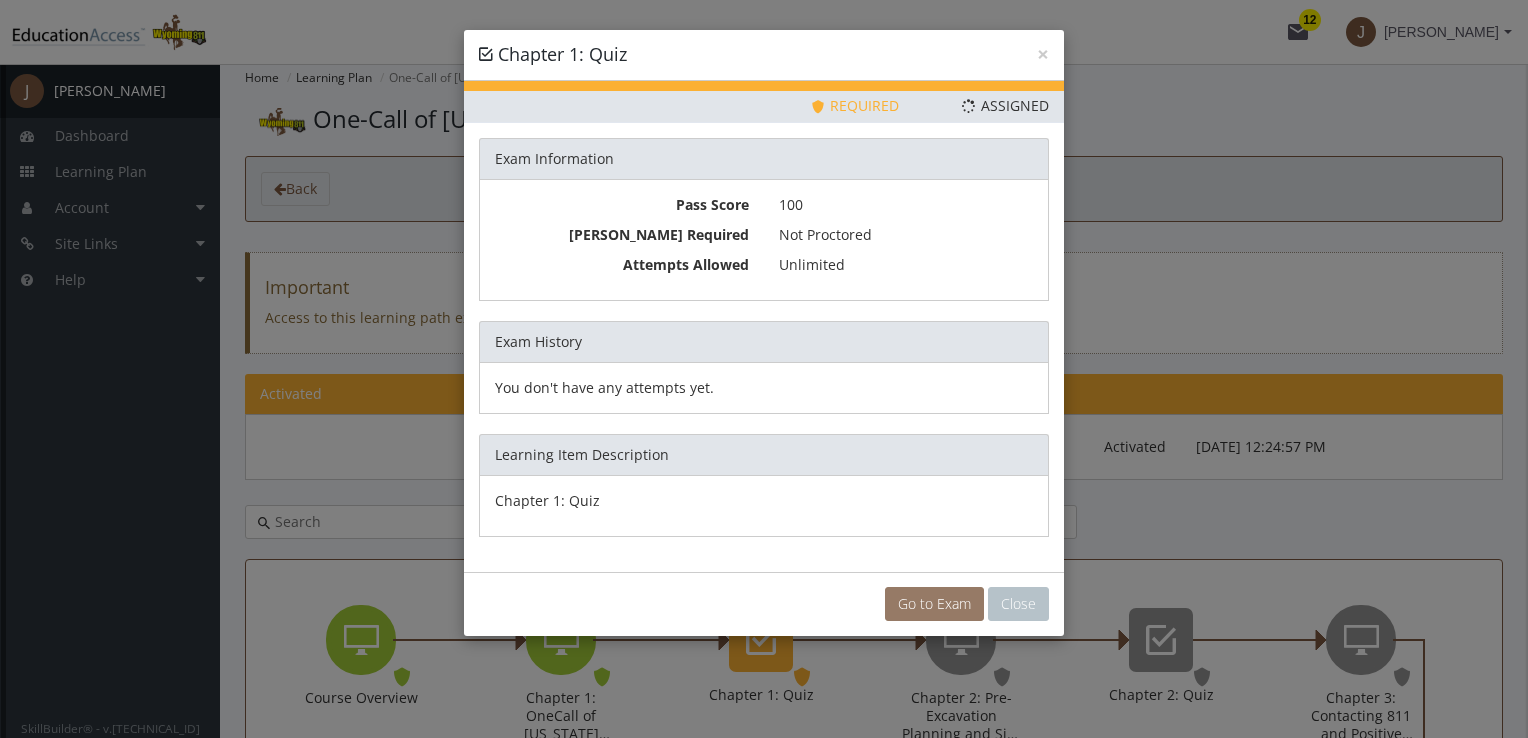 click on "Go to Exam" at bounding box center [934, 604] 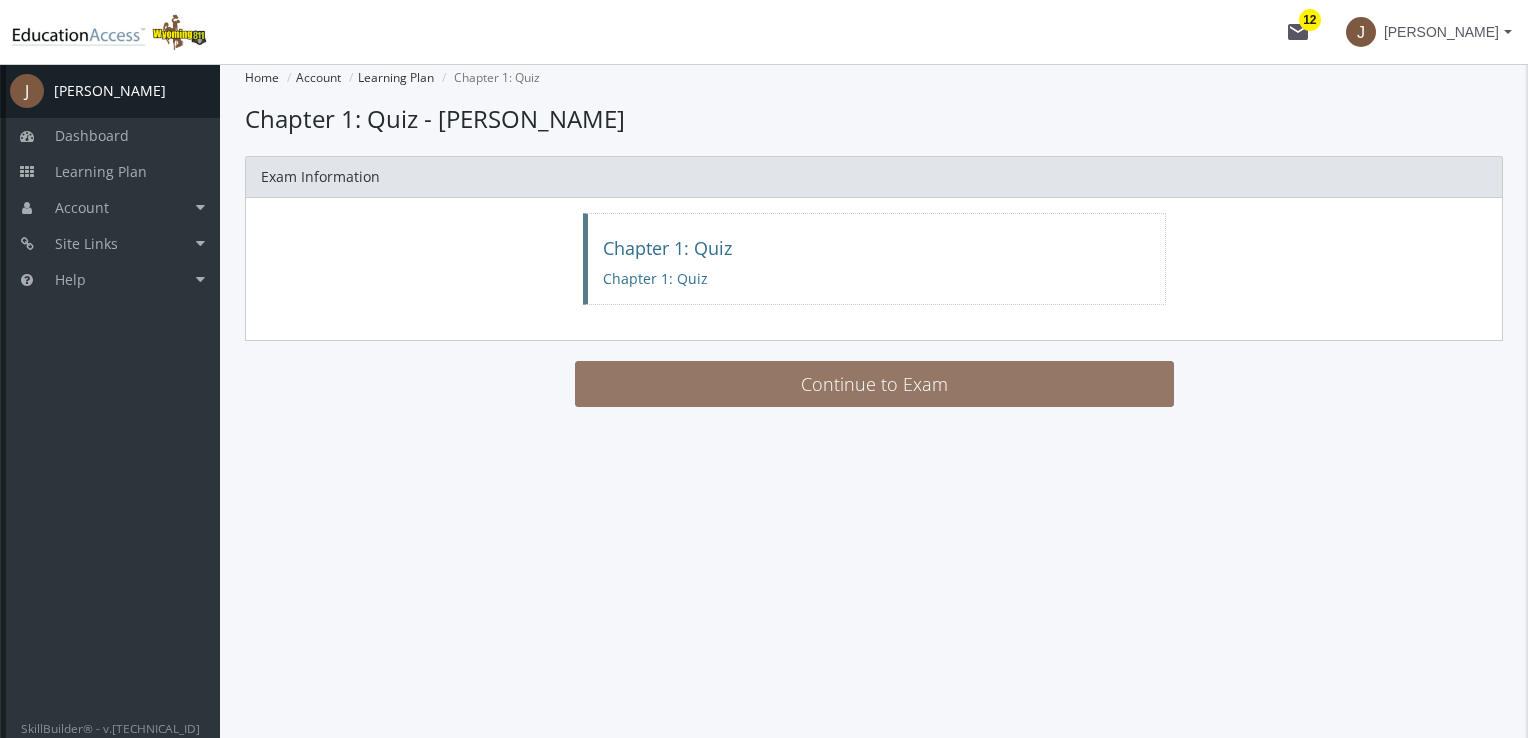 click on "Continue to Exam" at bounding box center (874, 384) 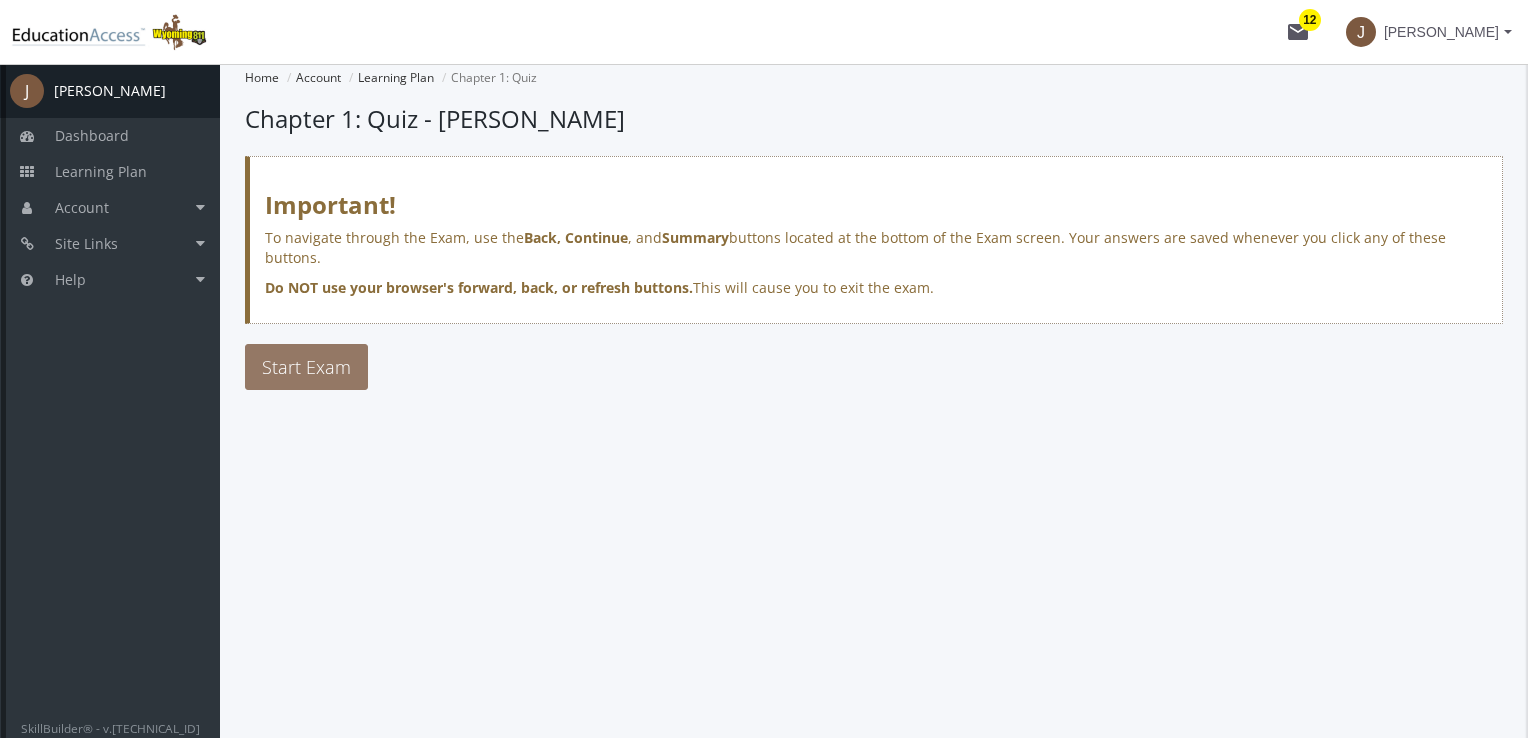 click on "Start Exam" at bounding box center (306, 367) 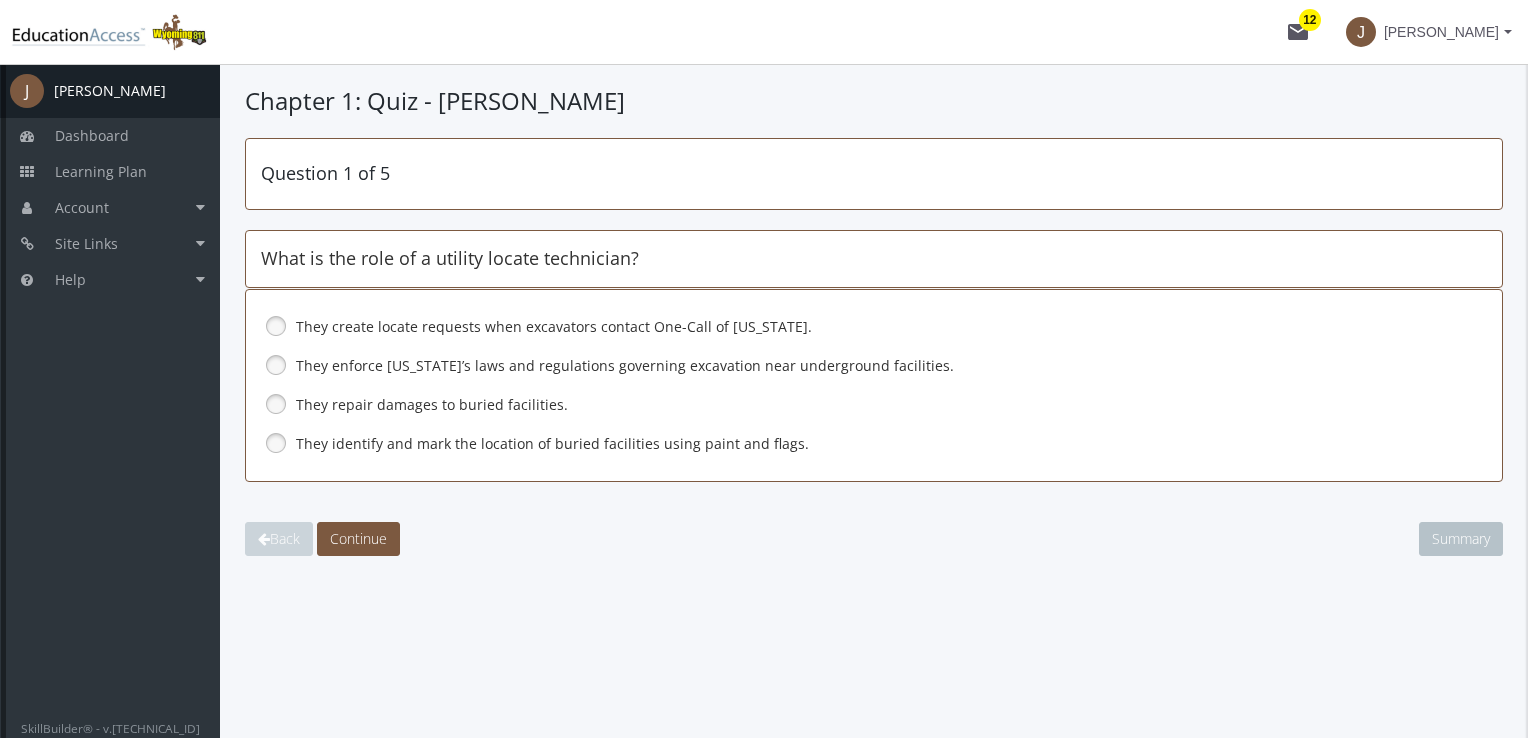 click at bounding box center (276, 443) 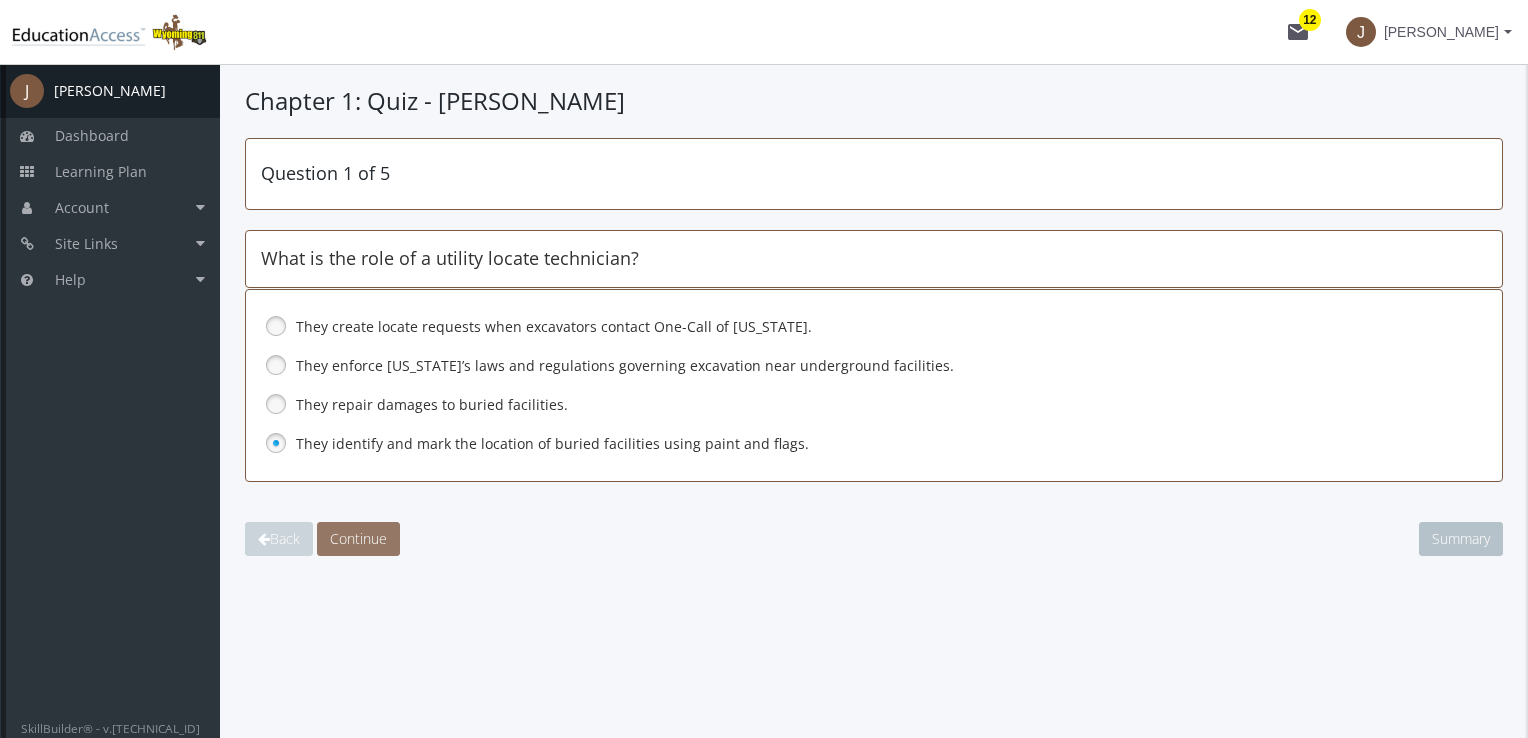 click on "Continue" at bounding box center [358, 538] 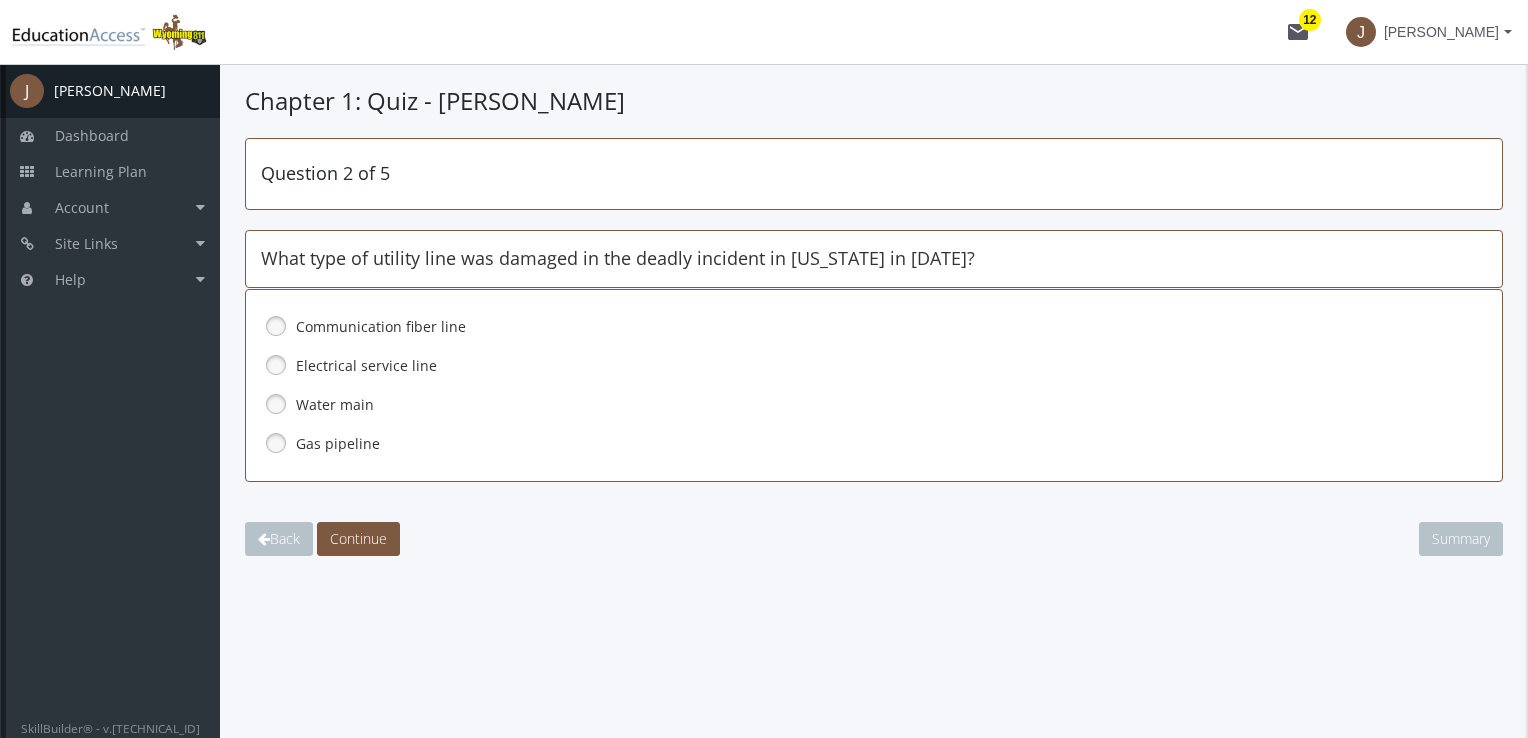 click at bounding box center [276, 443] 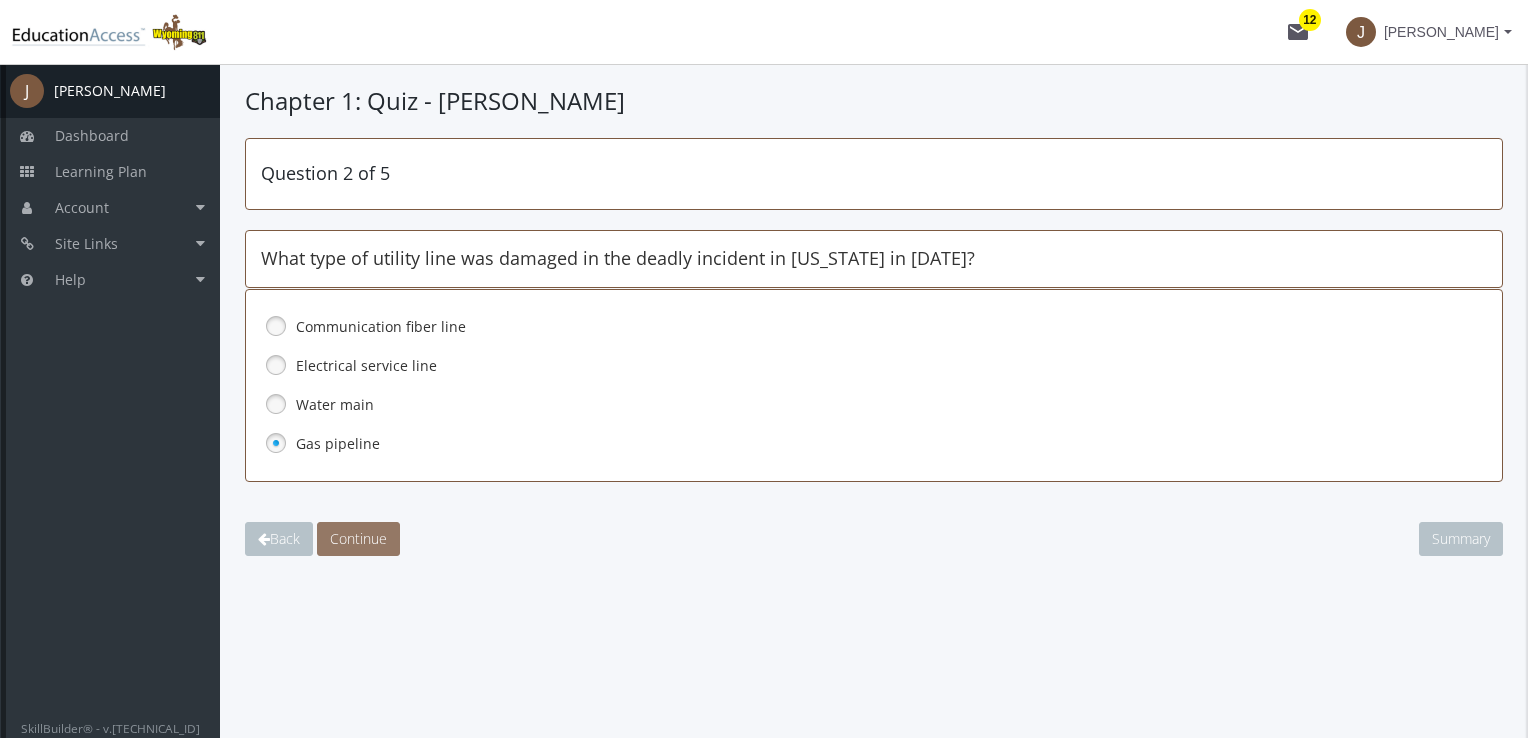 click on "Continue" at bounding box center [358, 538] 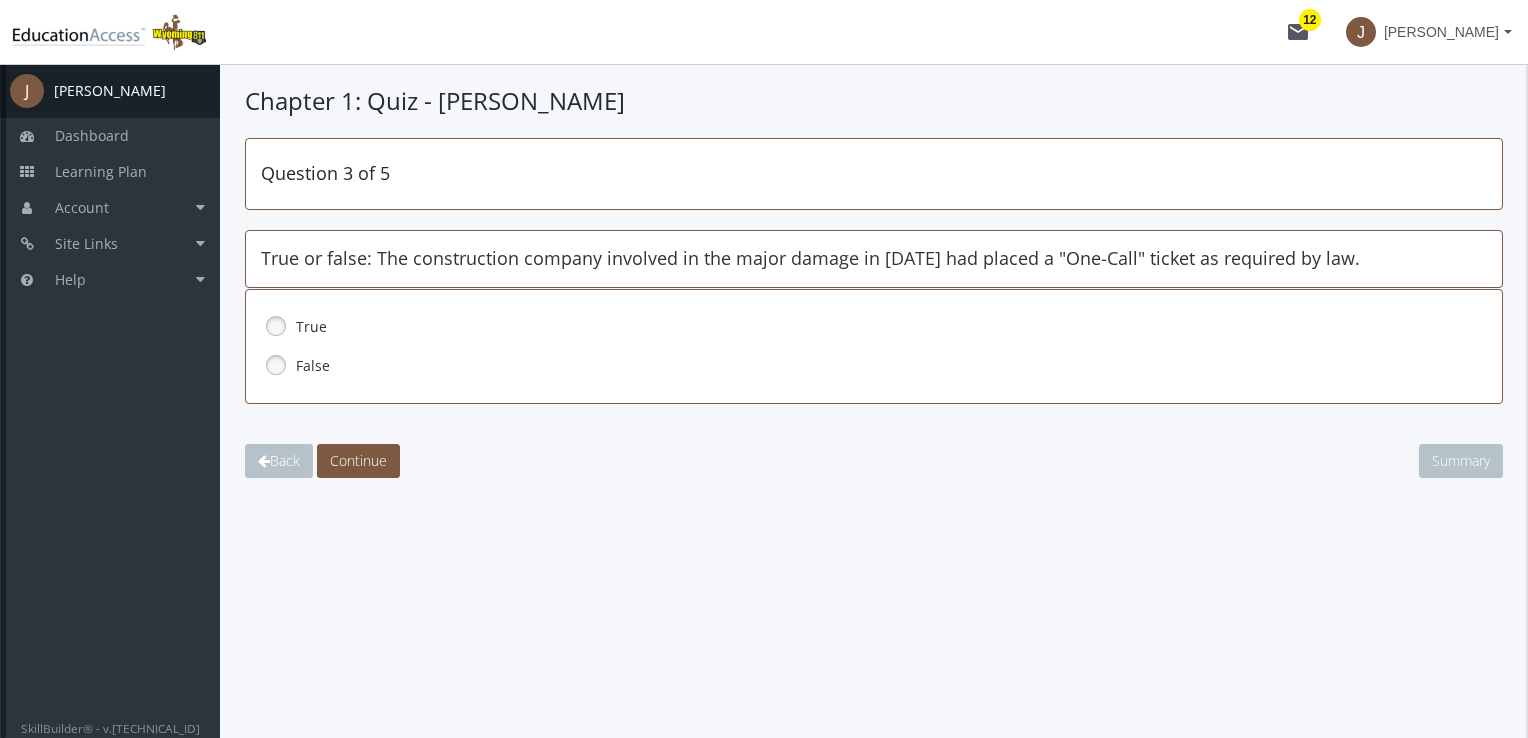 click at bounding box center (276, 326) 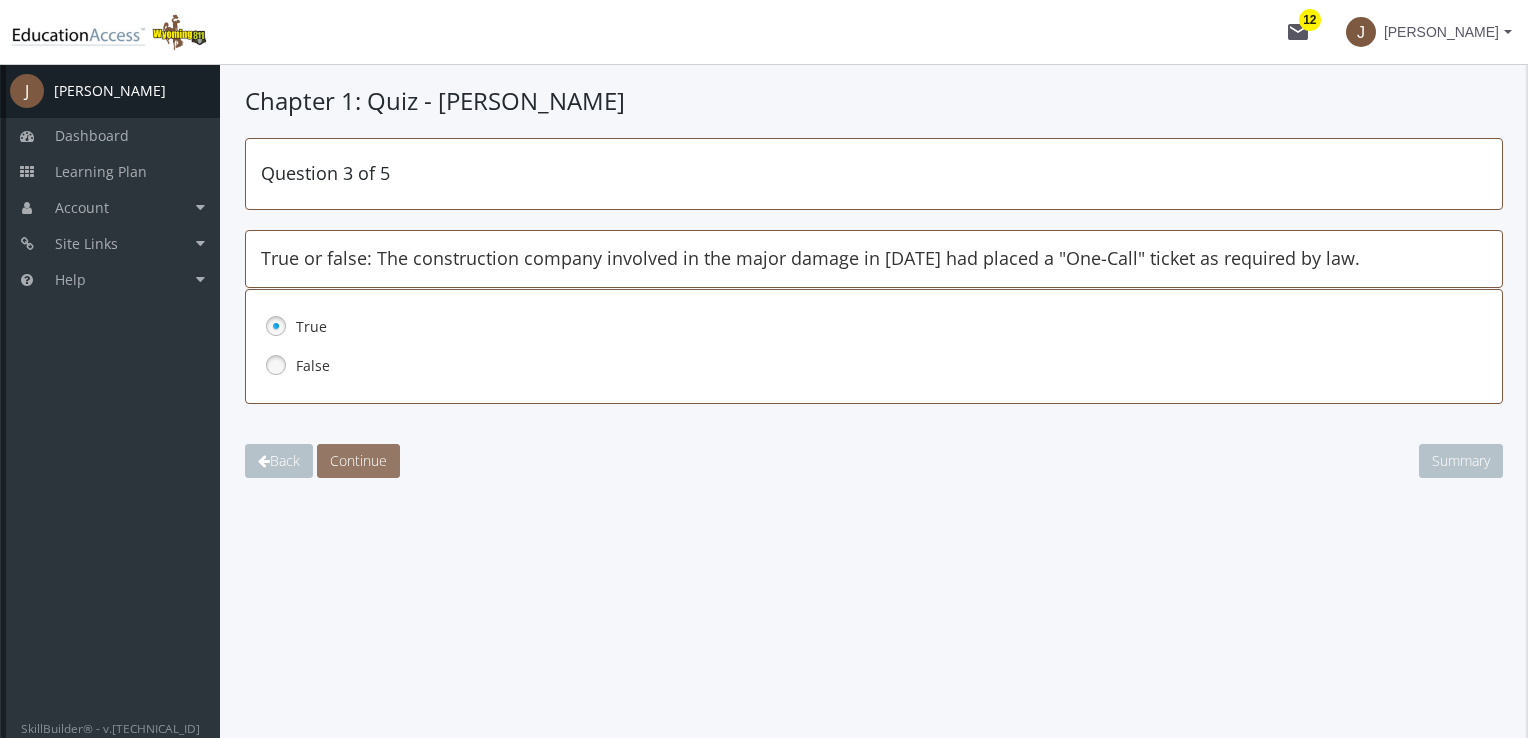 click on "Continue" at bounding box center (358, 460) 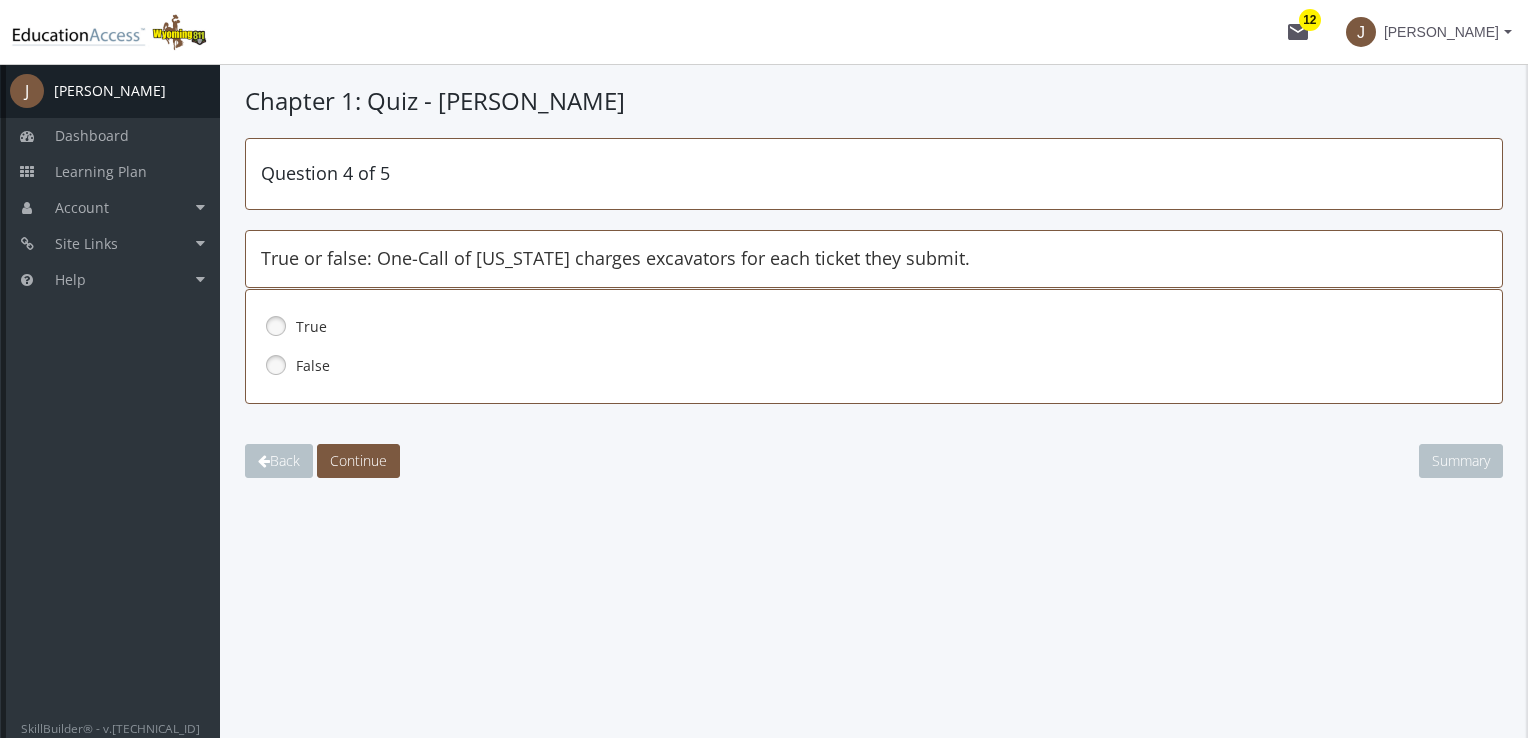 click at bounding box center [276, 365] 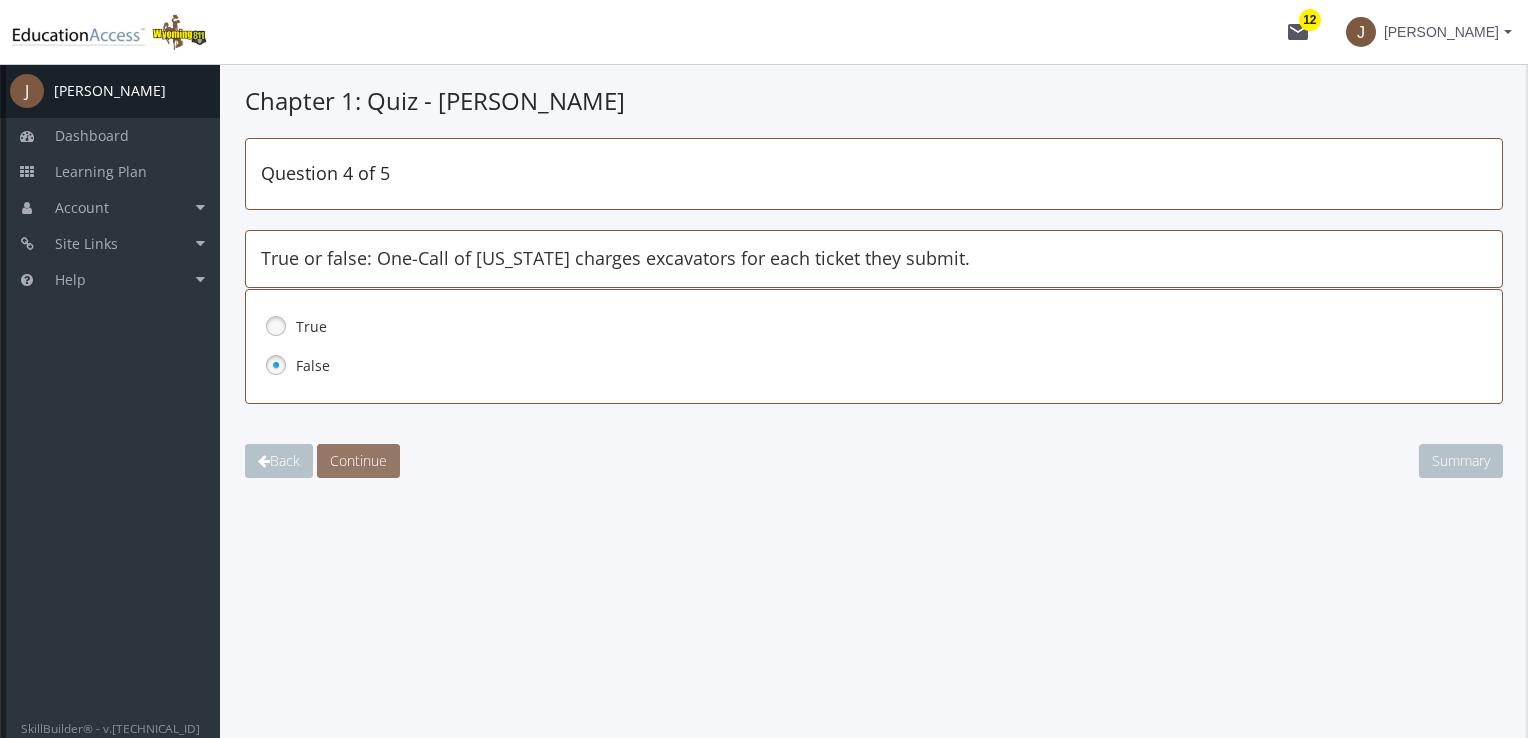 click on "Continue" at bounding box center [358, 460] 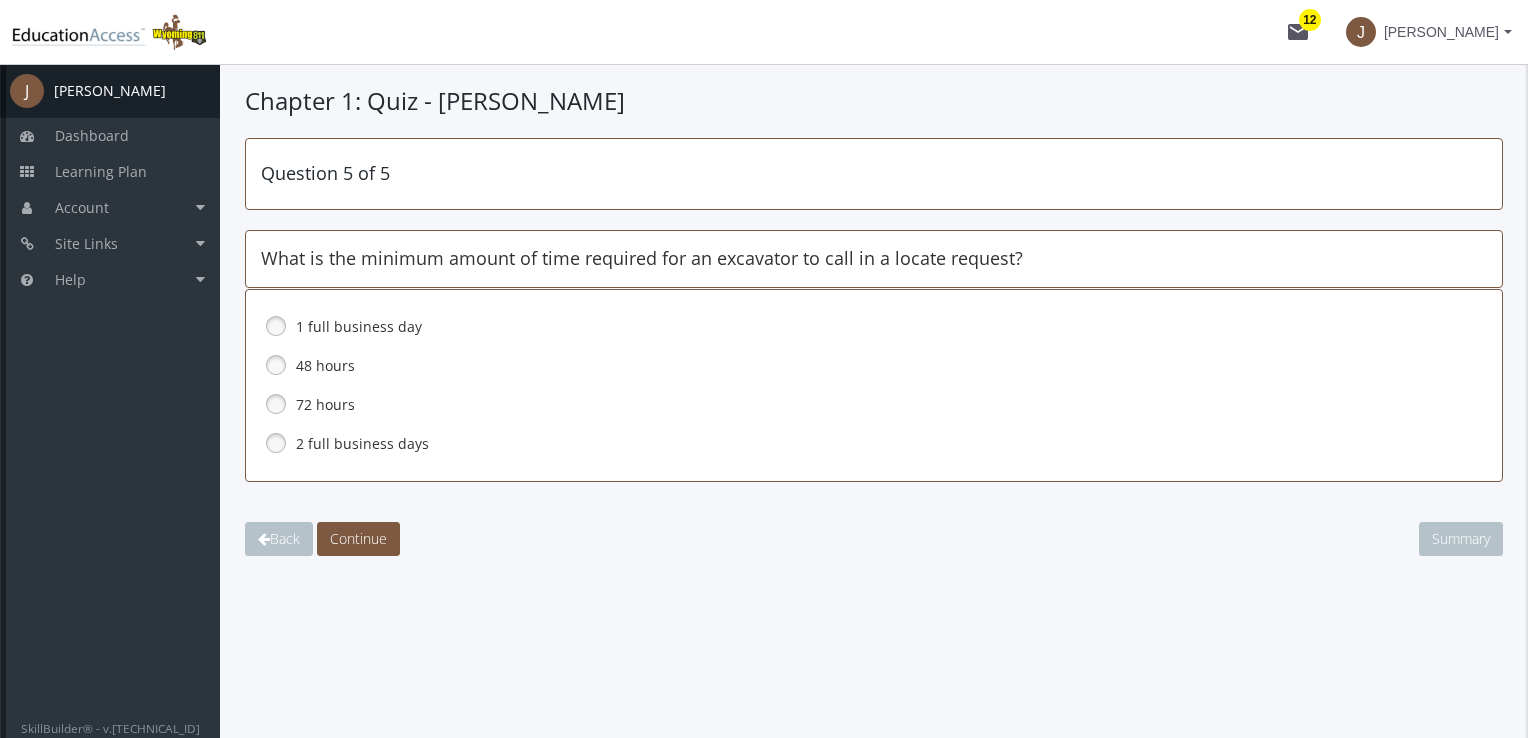 click at bounding box center [276, 404] 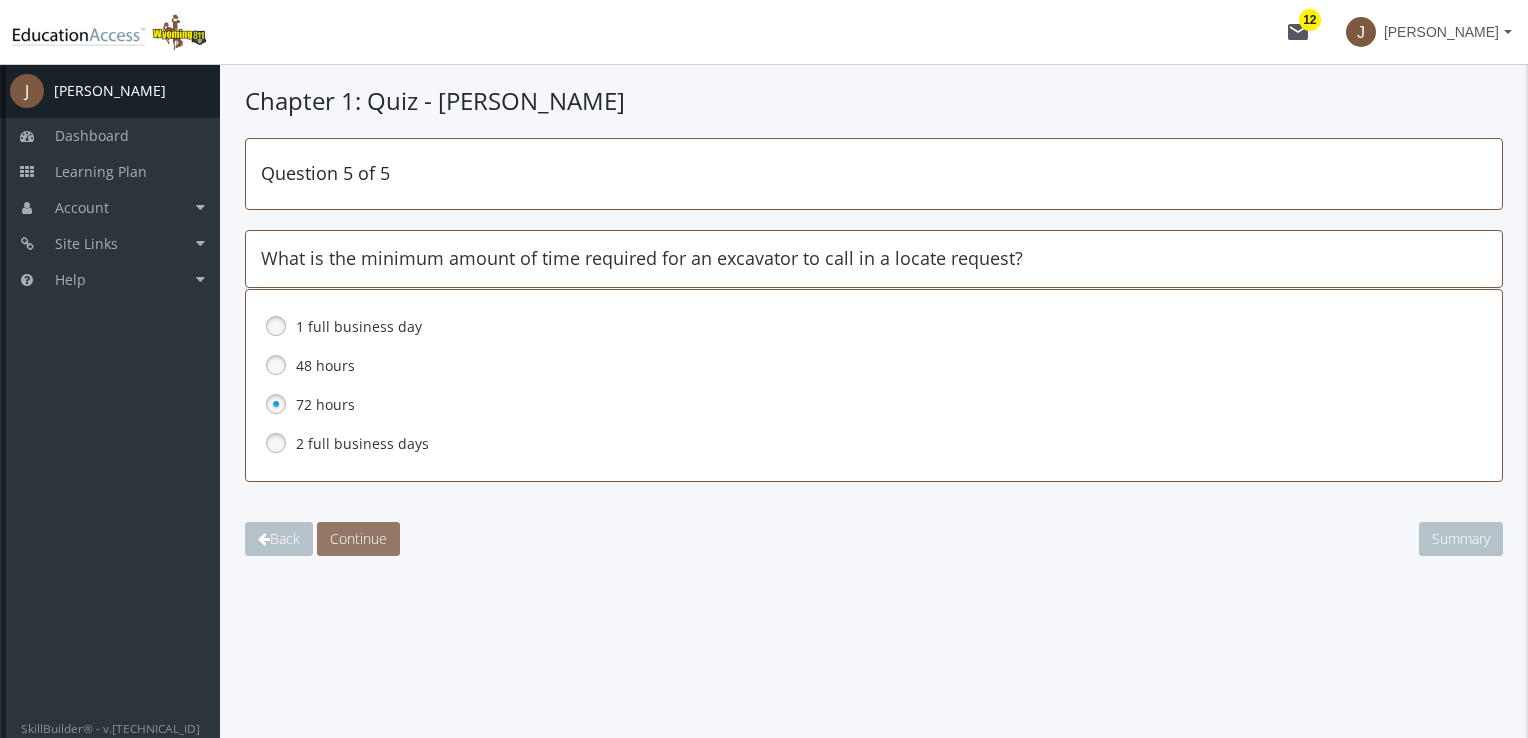 click on "Continue" at bounding box center (358, 538) 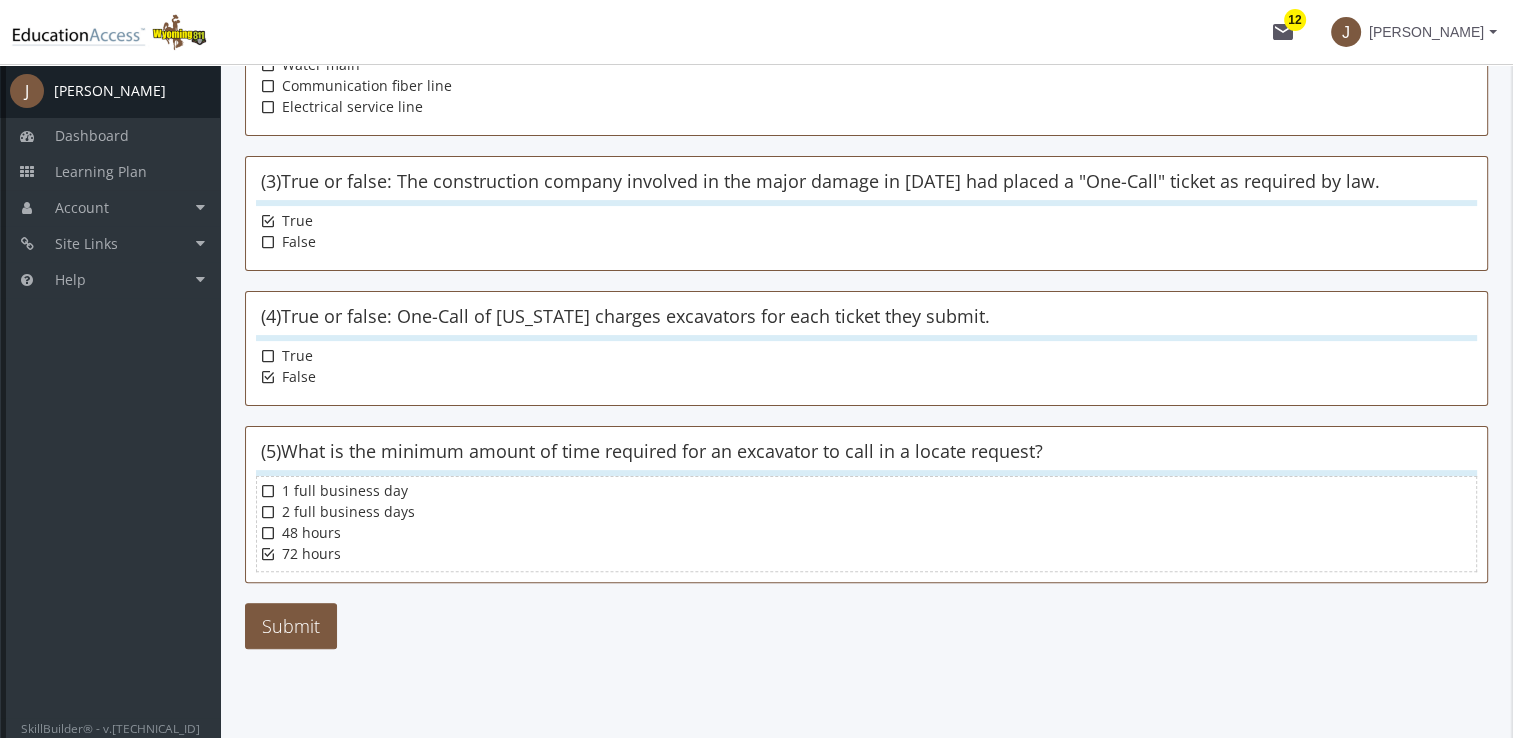 scroll, scrollTop: 464, scrollLeft: 0, axis: vertical 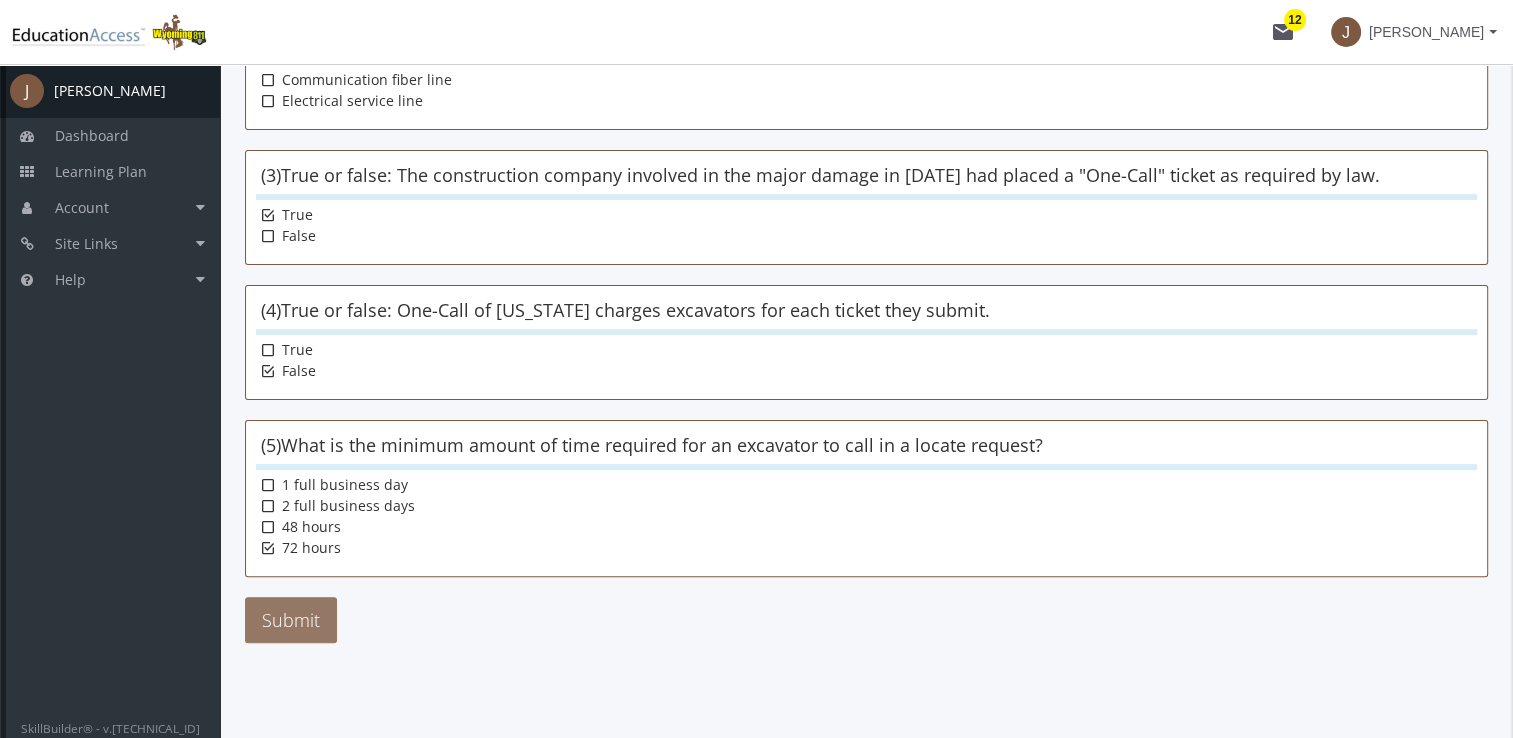click on "Submit" at bounding box center [291, 620] 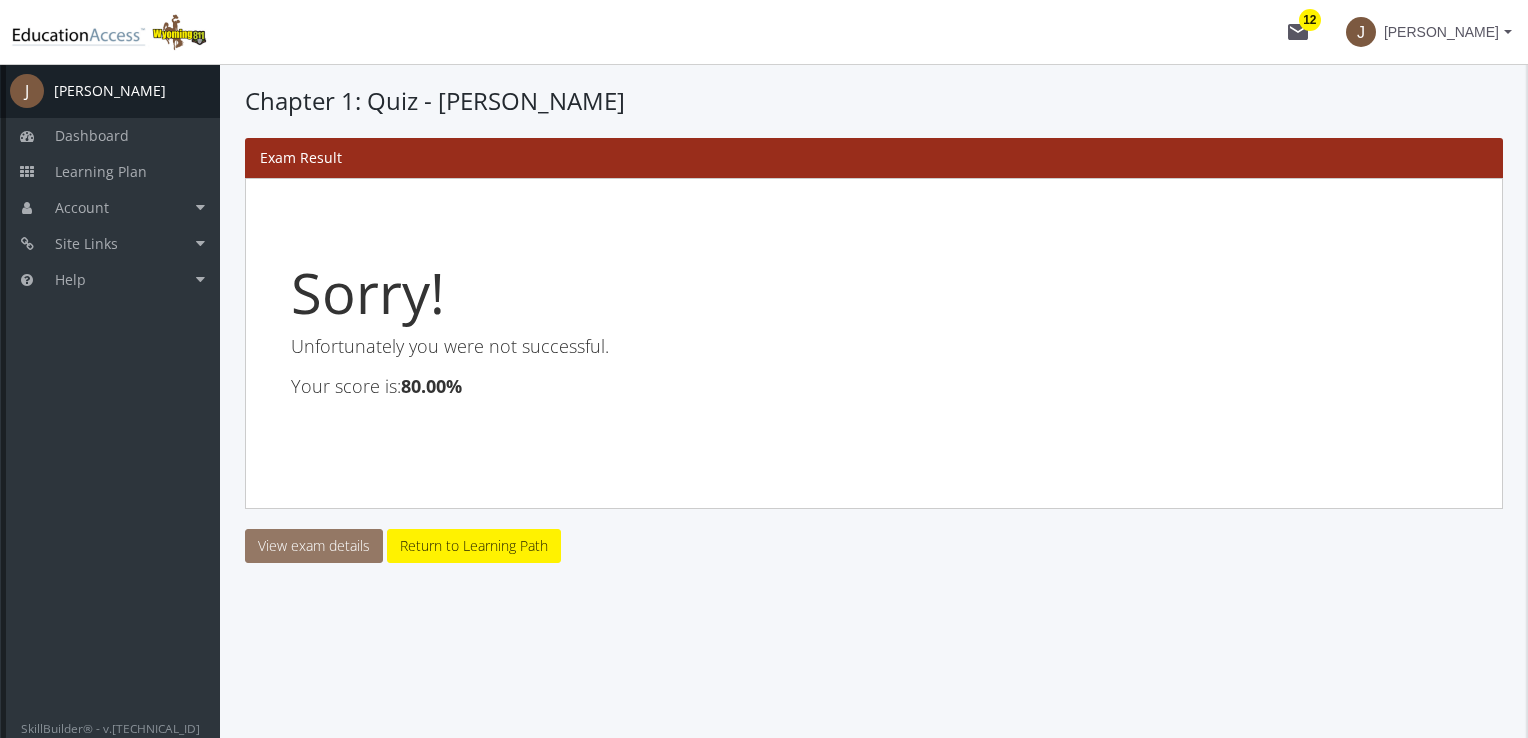 click on "View exam details" at bounding box center [314, 546] 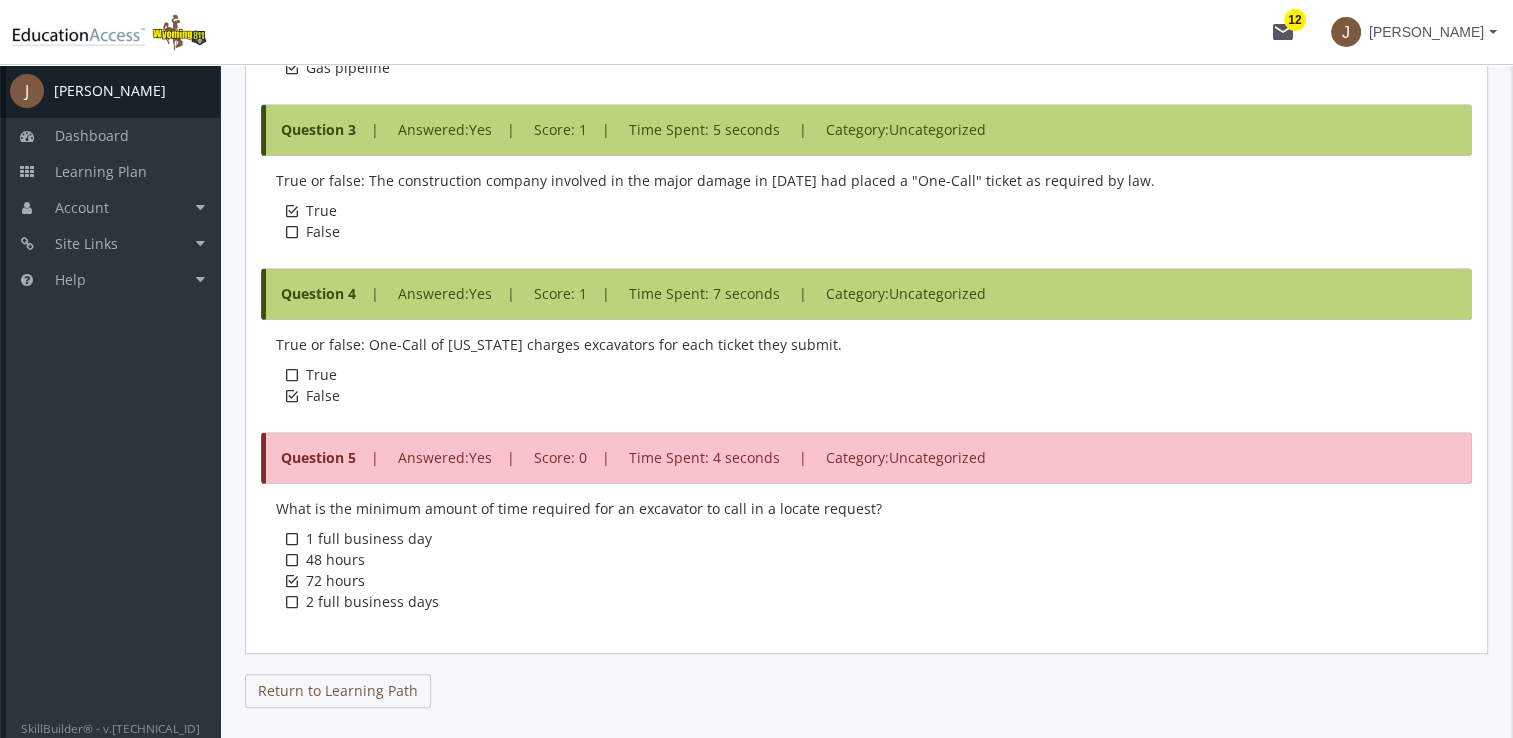scroll, scrollTop: 1264, scrollLeft: 0, axis: vertical 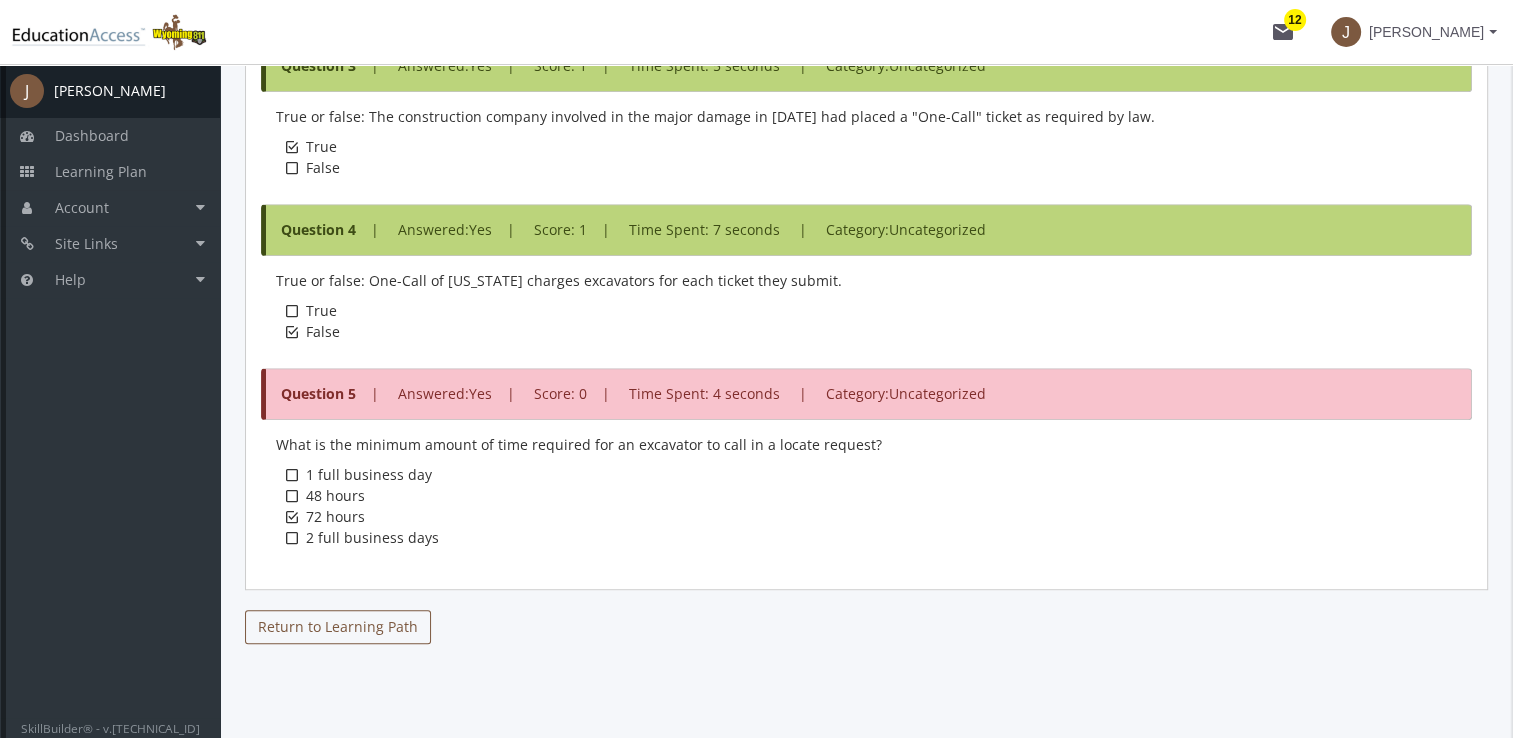 click on "Return to Learning Path" at bounding box center [338, 627] 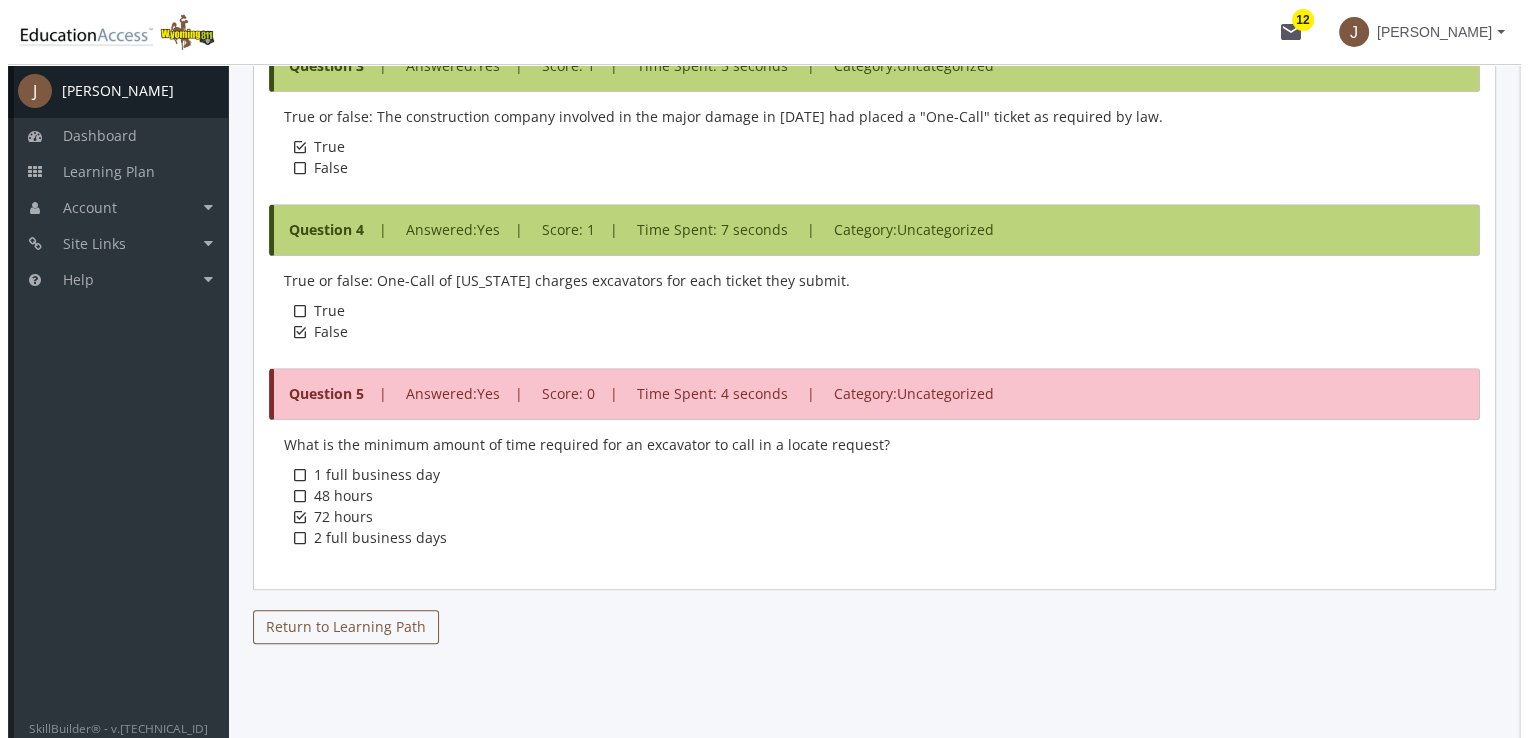 scroll, scrollTop: 0, scrollLeft: 0, axis: both 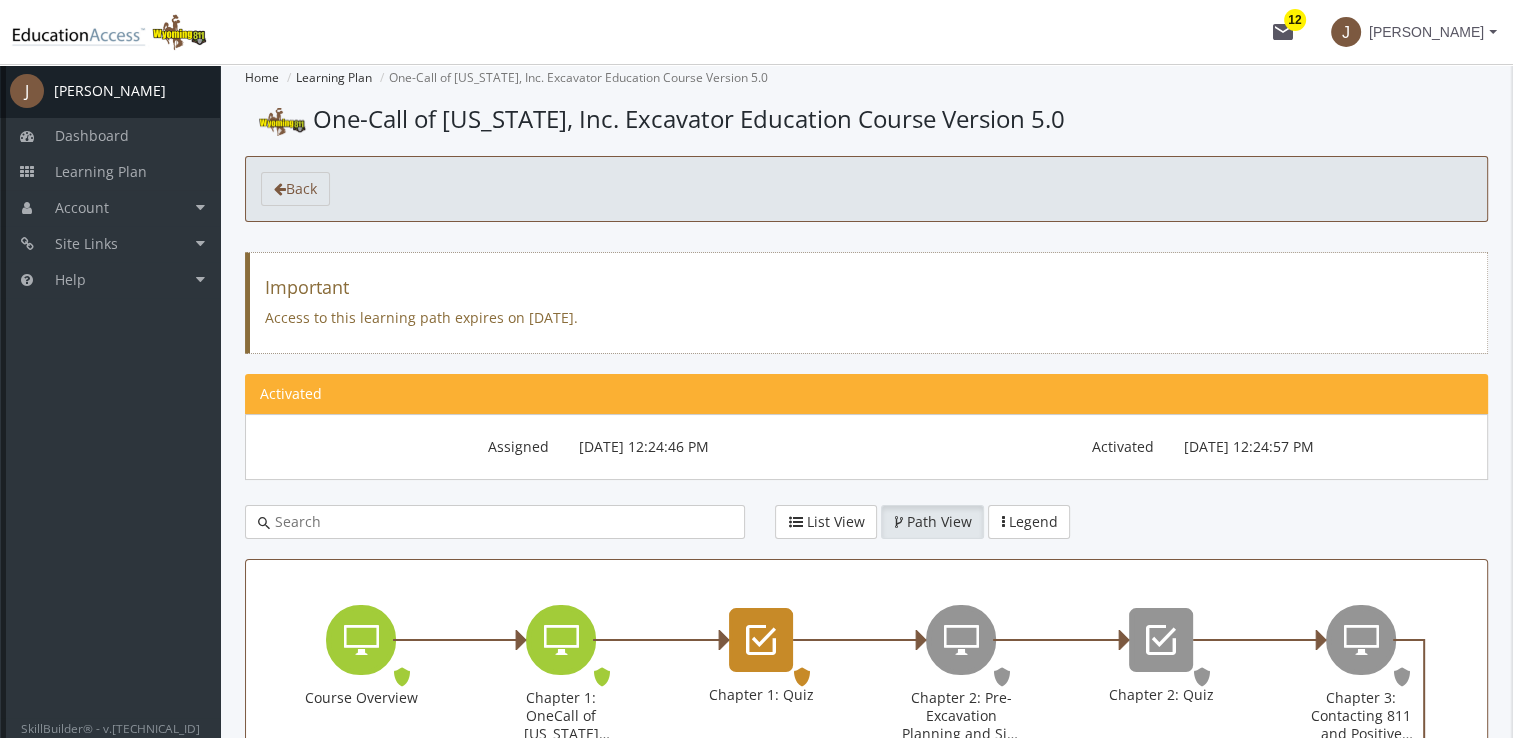 click at bounding box center [761, 640] 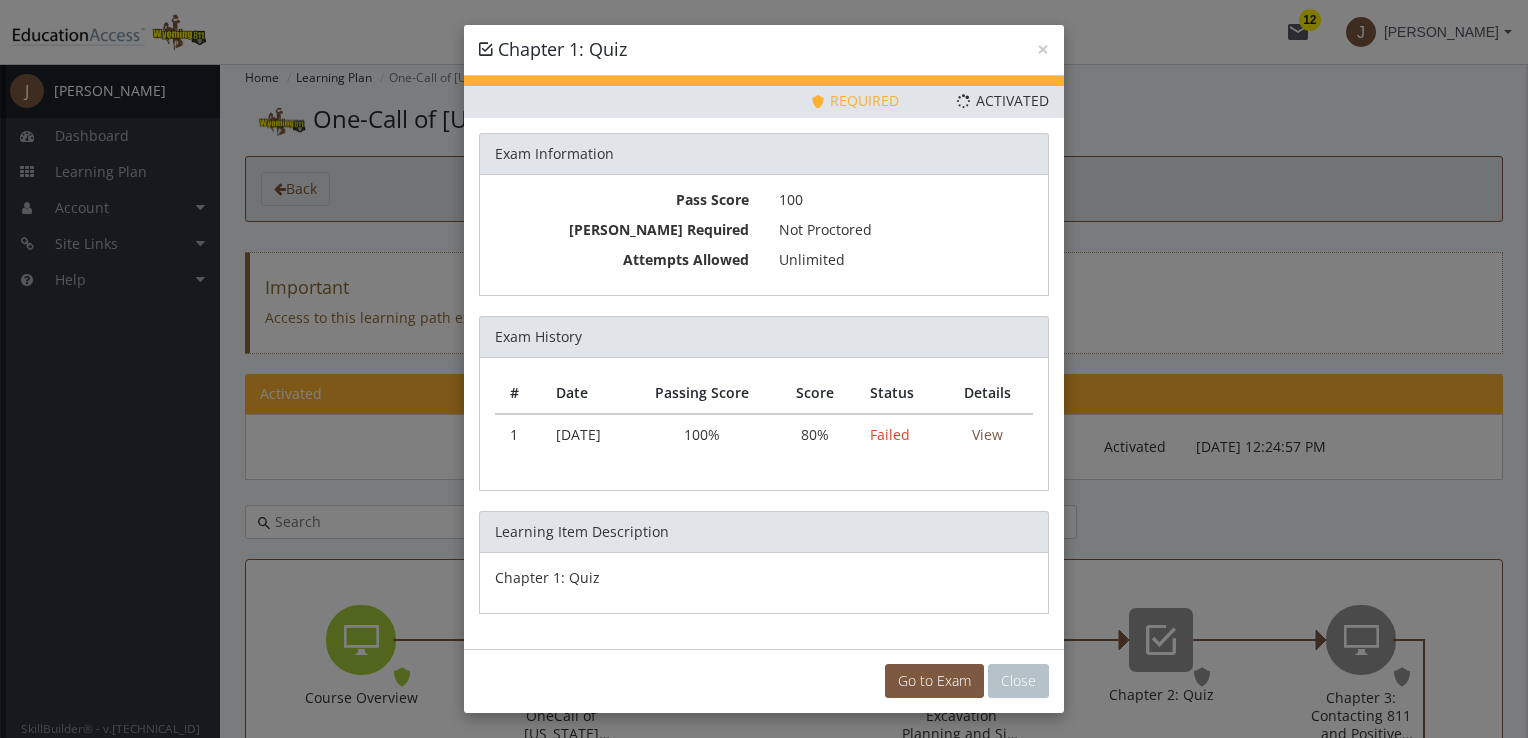 scroll, scrollTop: 6, scrollLeft: 0, axis: vertical 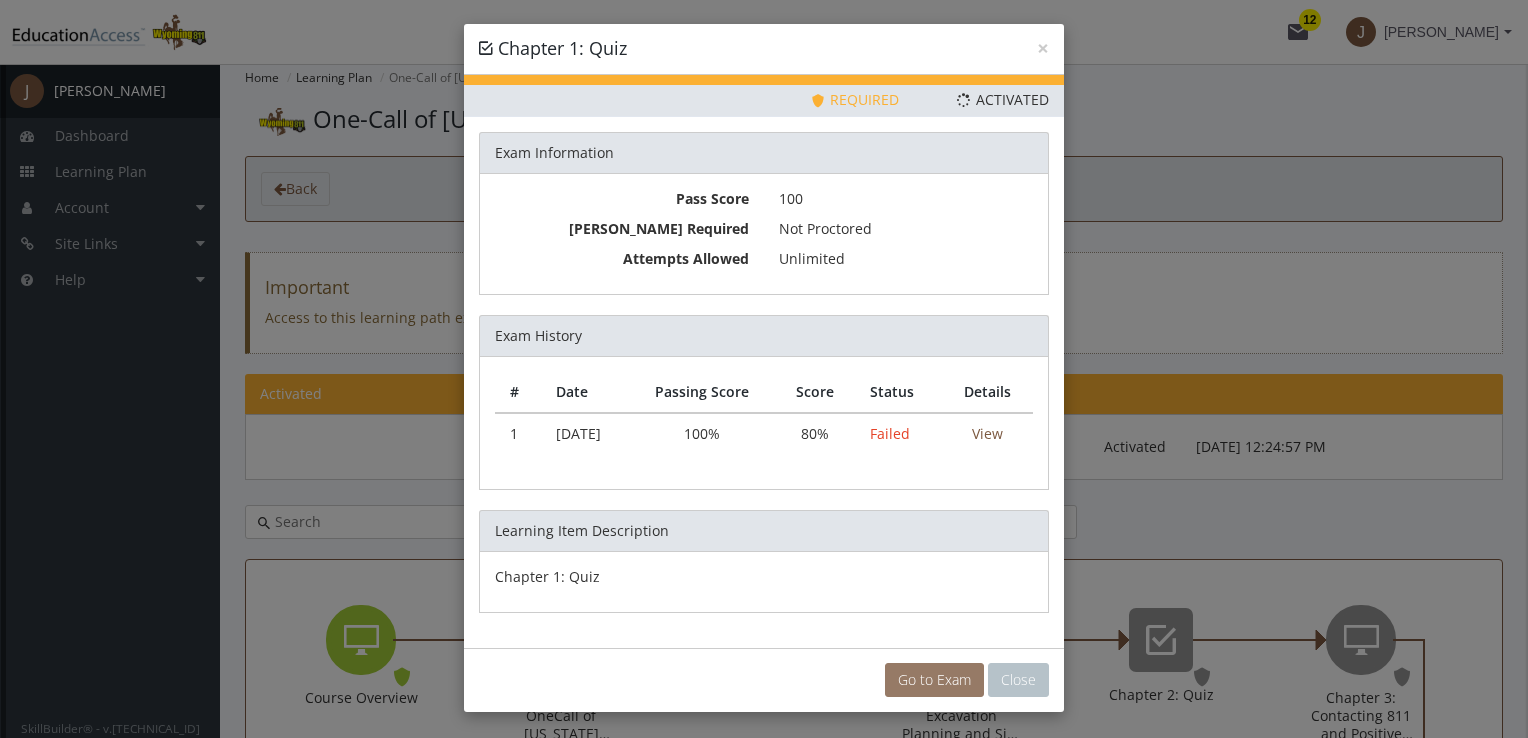 click on "Go to Exam" at bounding box center [934, 680] 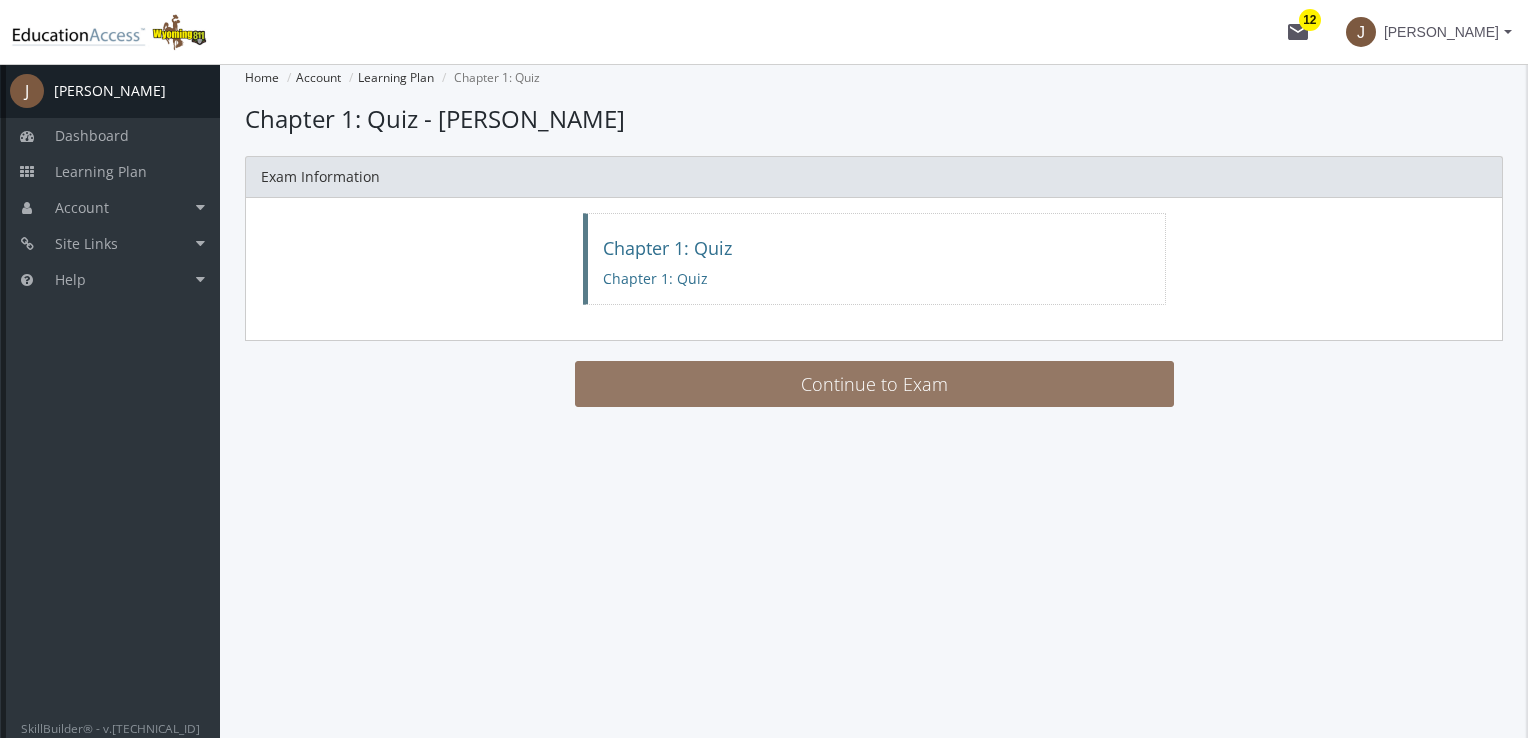 click on "Continue to Exam" at bounding box center (874, 384) 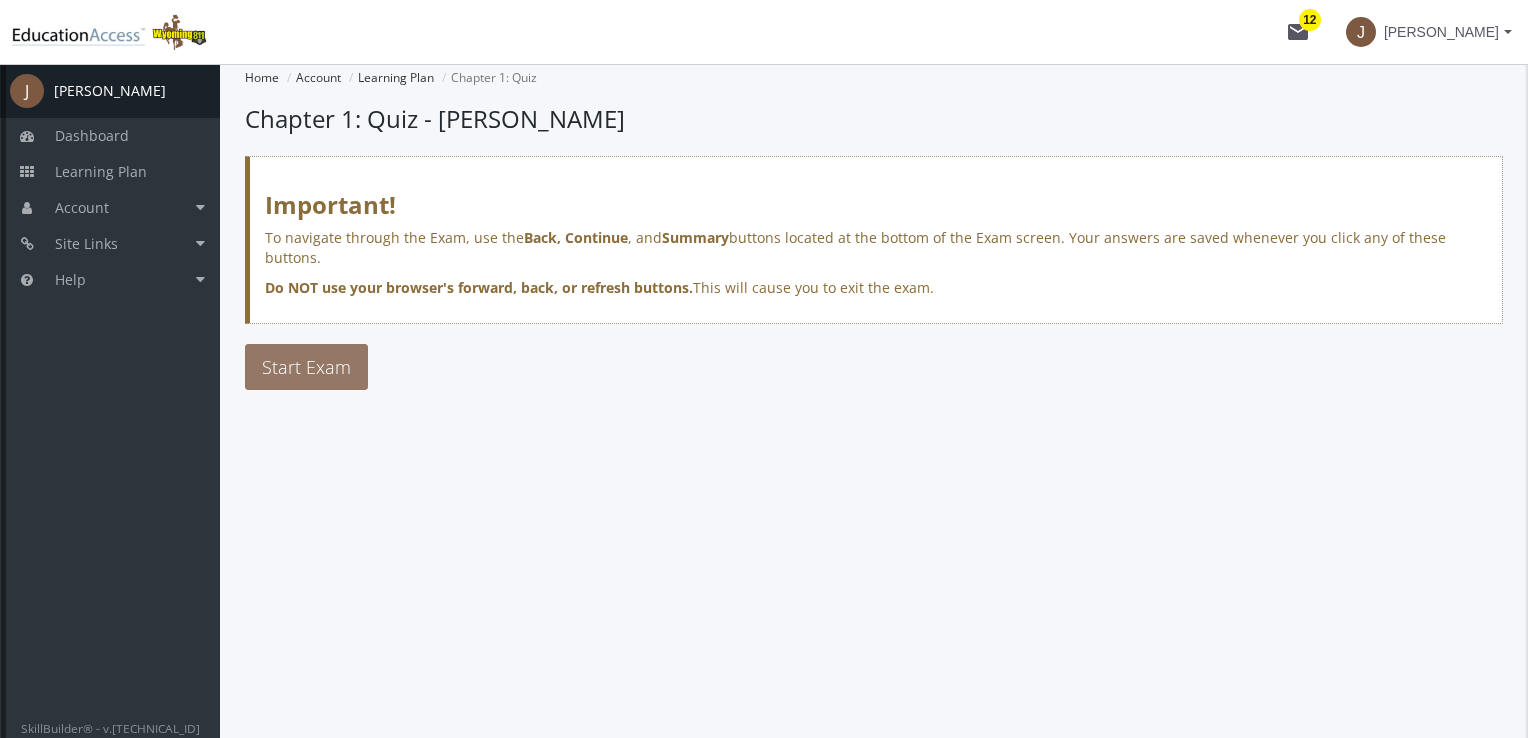 click on "Start Exam" at bounding box center (306, 367) 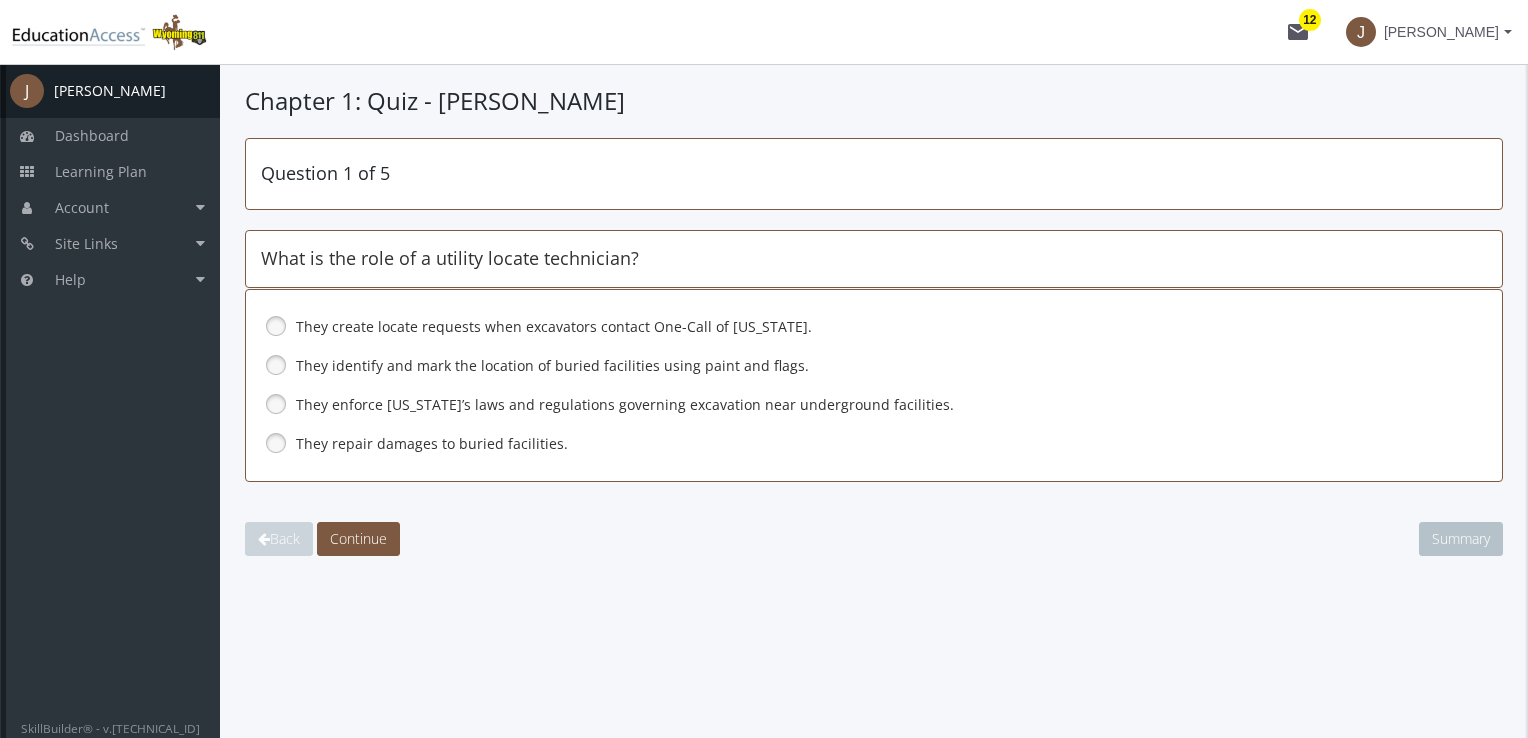 click at bounding box center [276, 365] 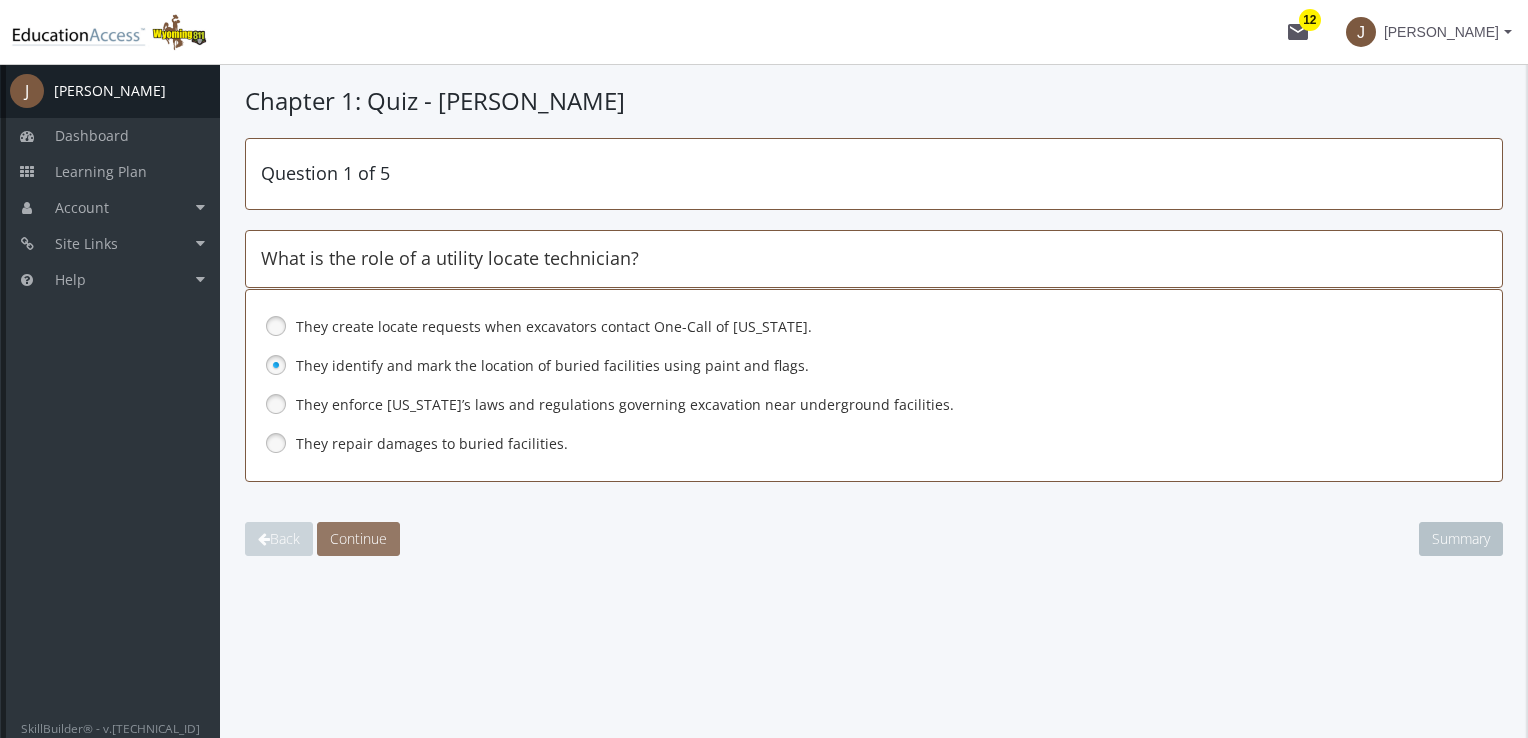 click on "Continue" at bounding box center [358, 538] 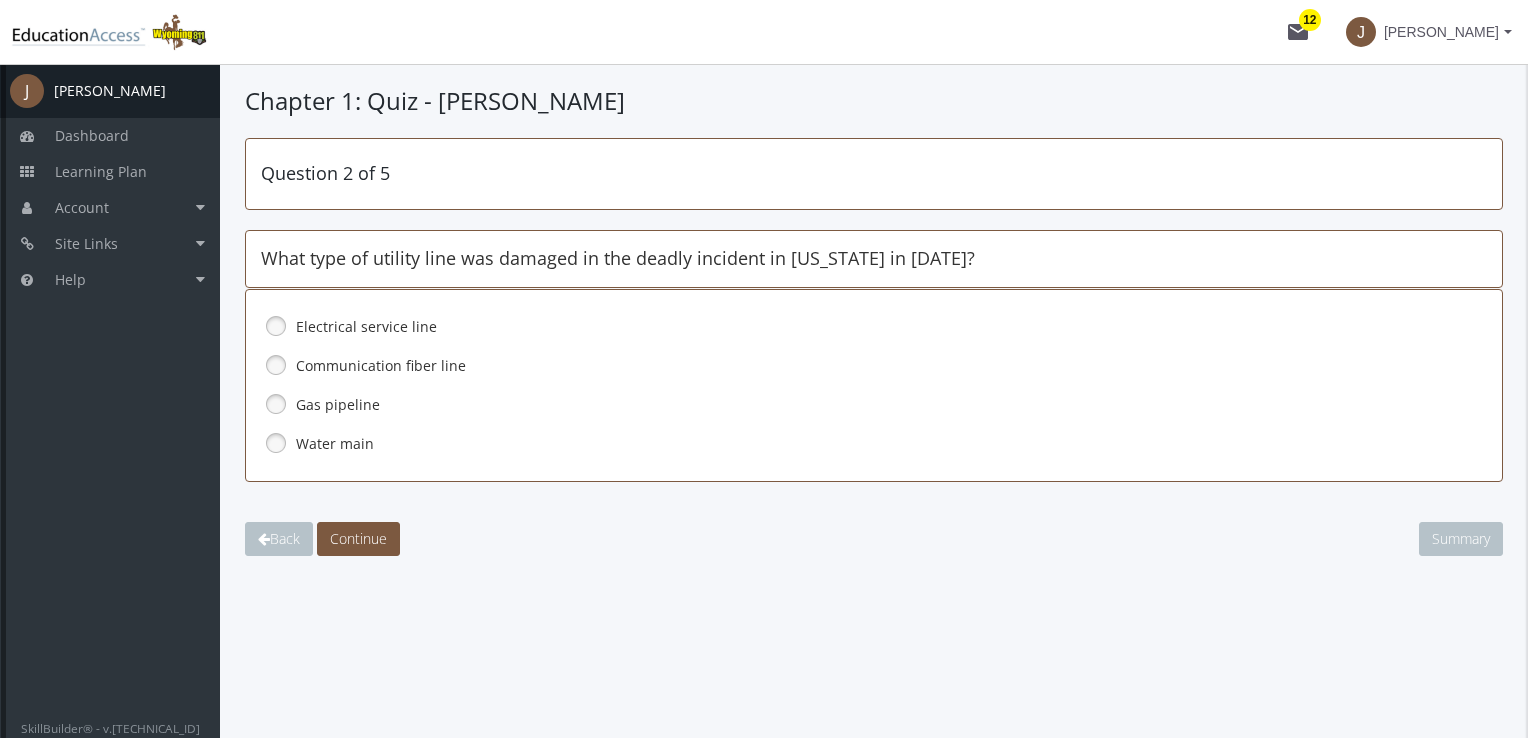 drag, startPoint x: 280, startPoint y: 397, endPoint x: 304, endPoint y: 442, distance: 51 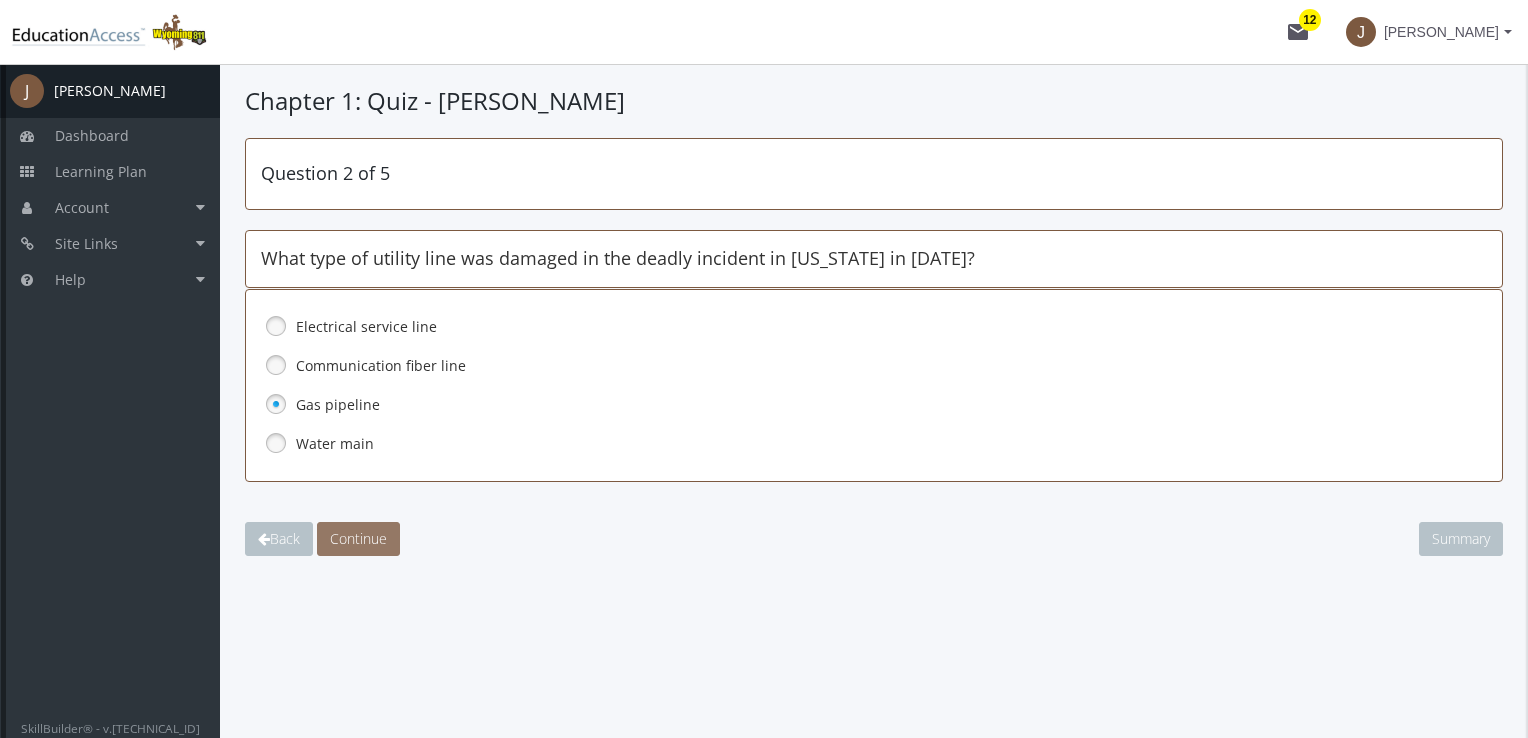 click on "Continue" at bounding box center [358, 538] 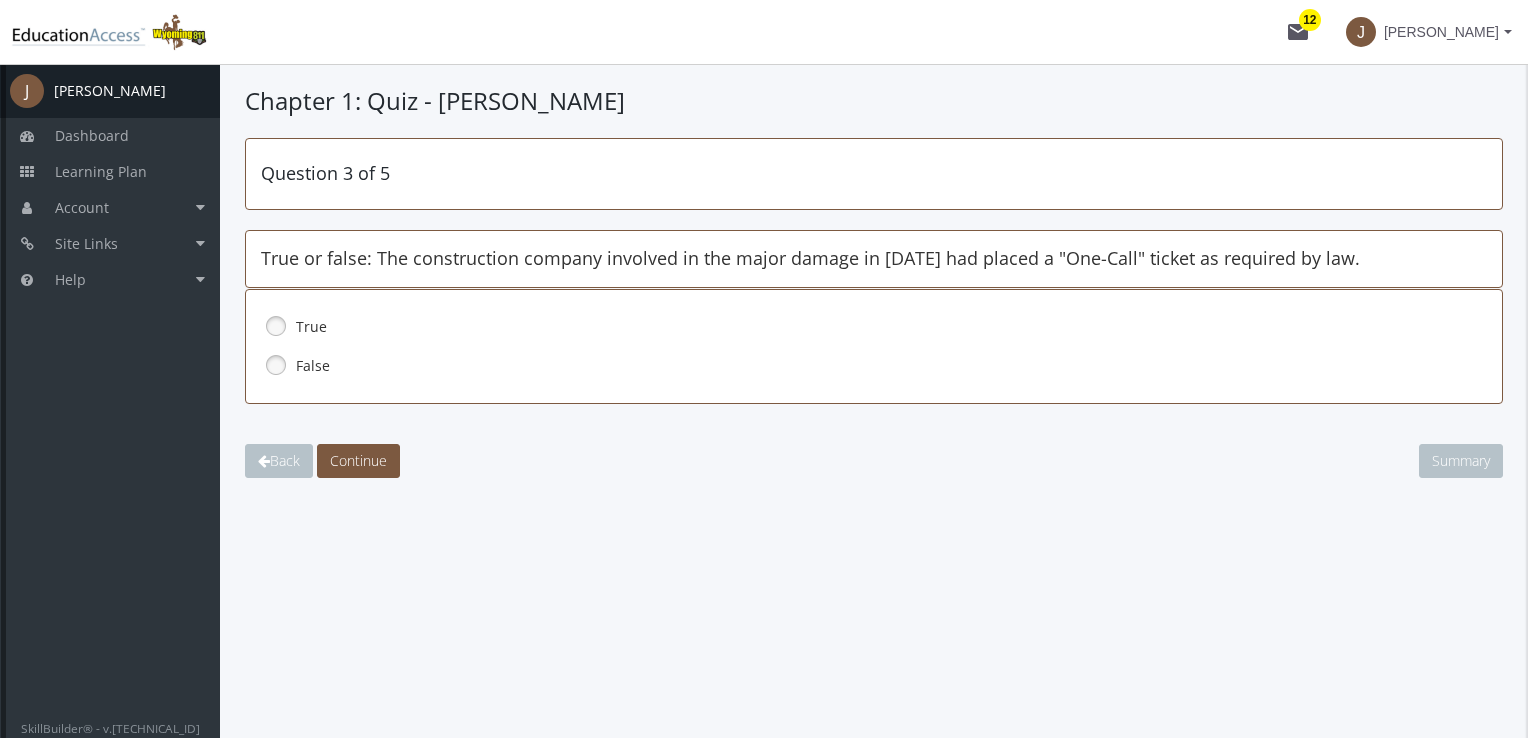click at bounding box center [276, 326] 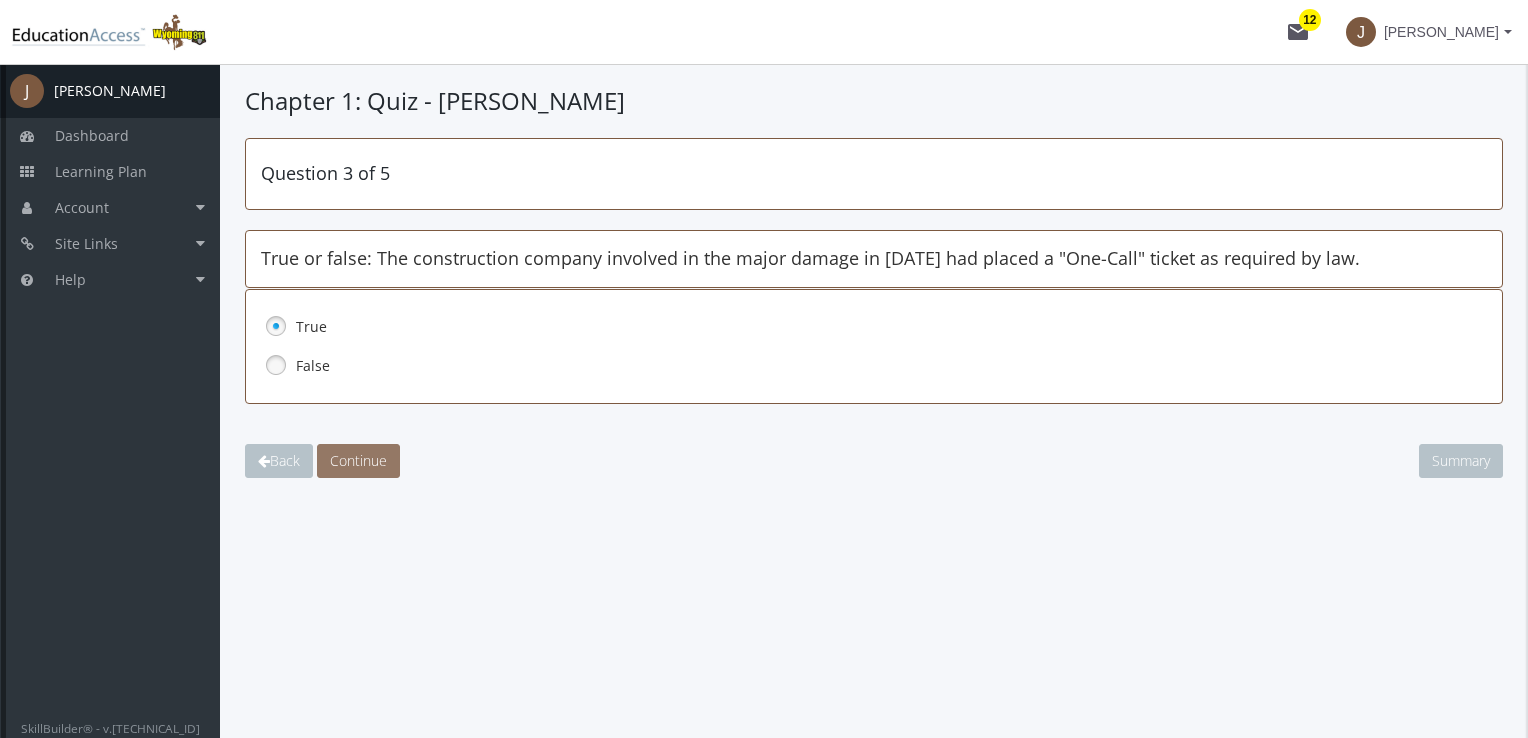click on "Continue" at bounding box center (358, 460) 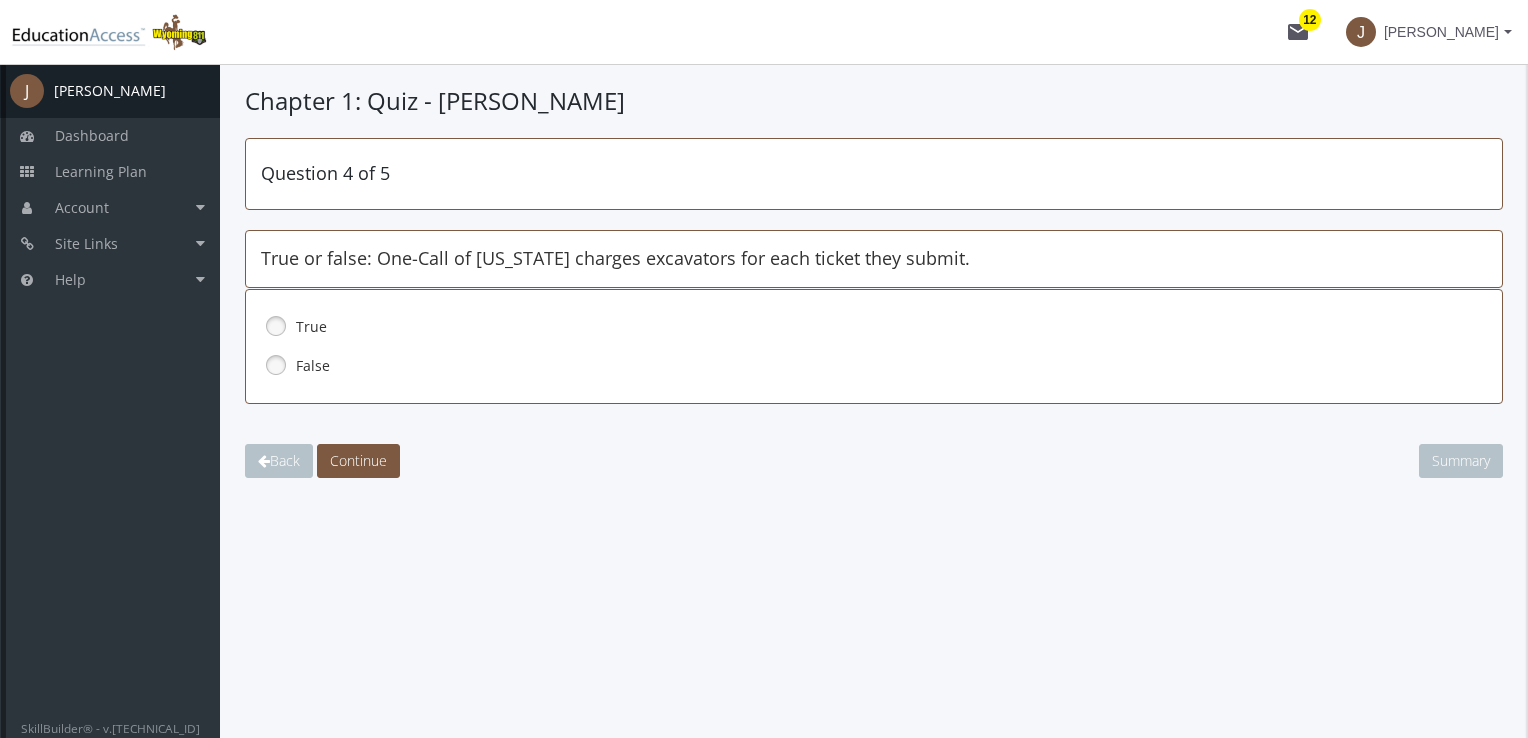 drag, startPoint x: 271, startPoint y: 359, endPoint x: 283, endPoint y: 370, distance: 16.27882 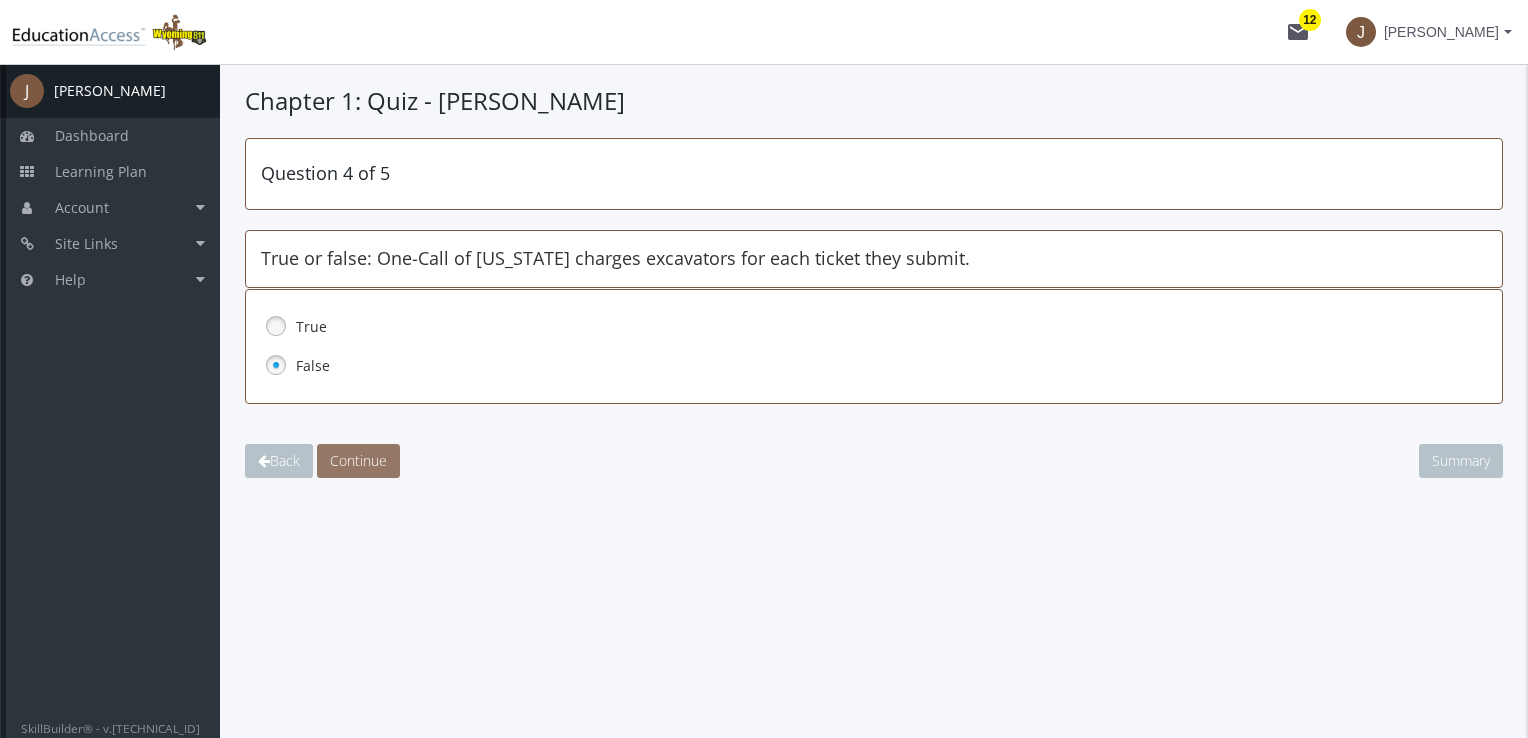click on "Continue" at bounding box center [358, 460] 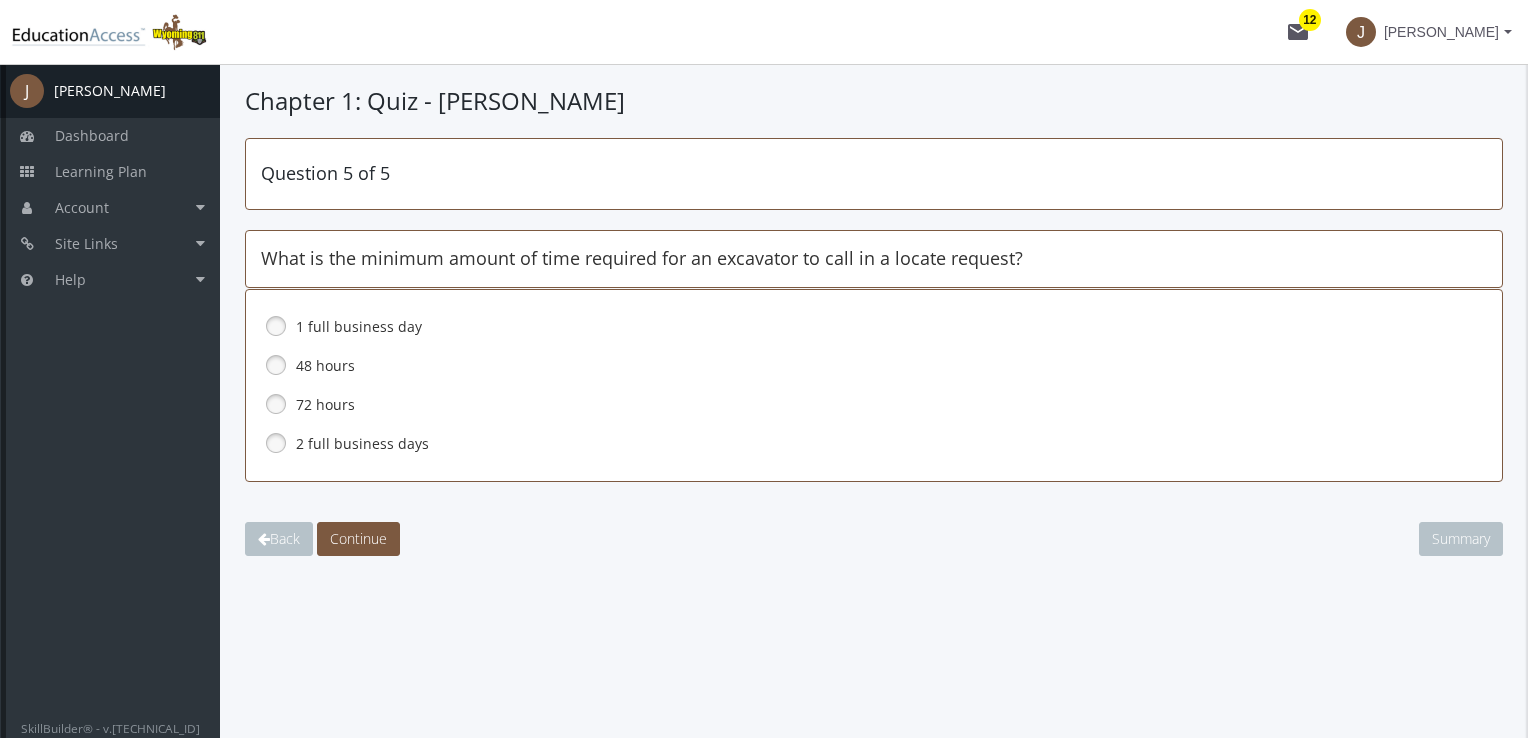 click at bounding box center [276, 443] 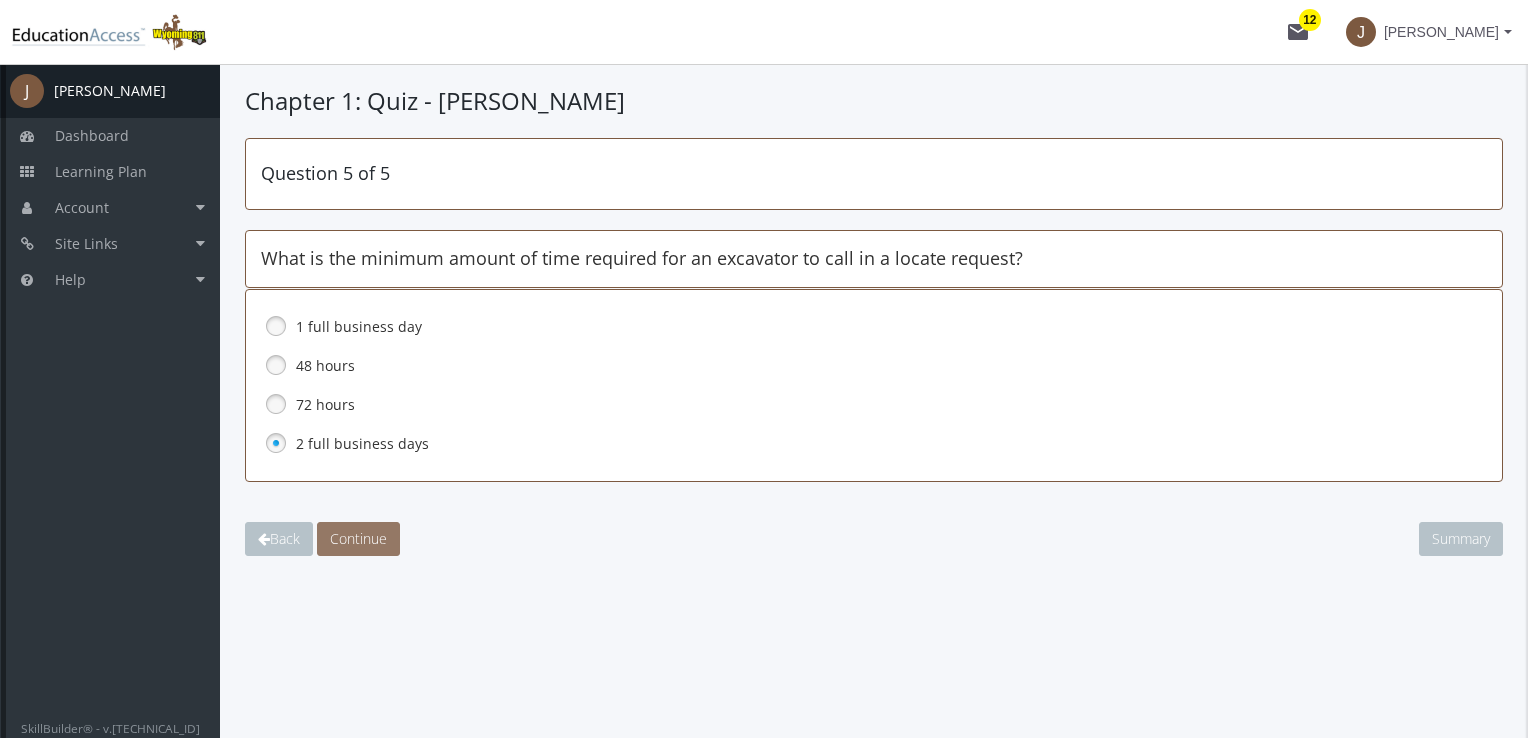 click on "Continue" at bounding box center (358, 538) 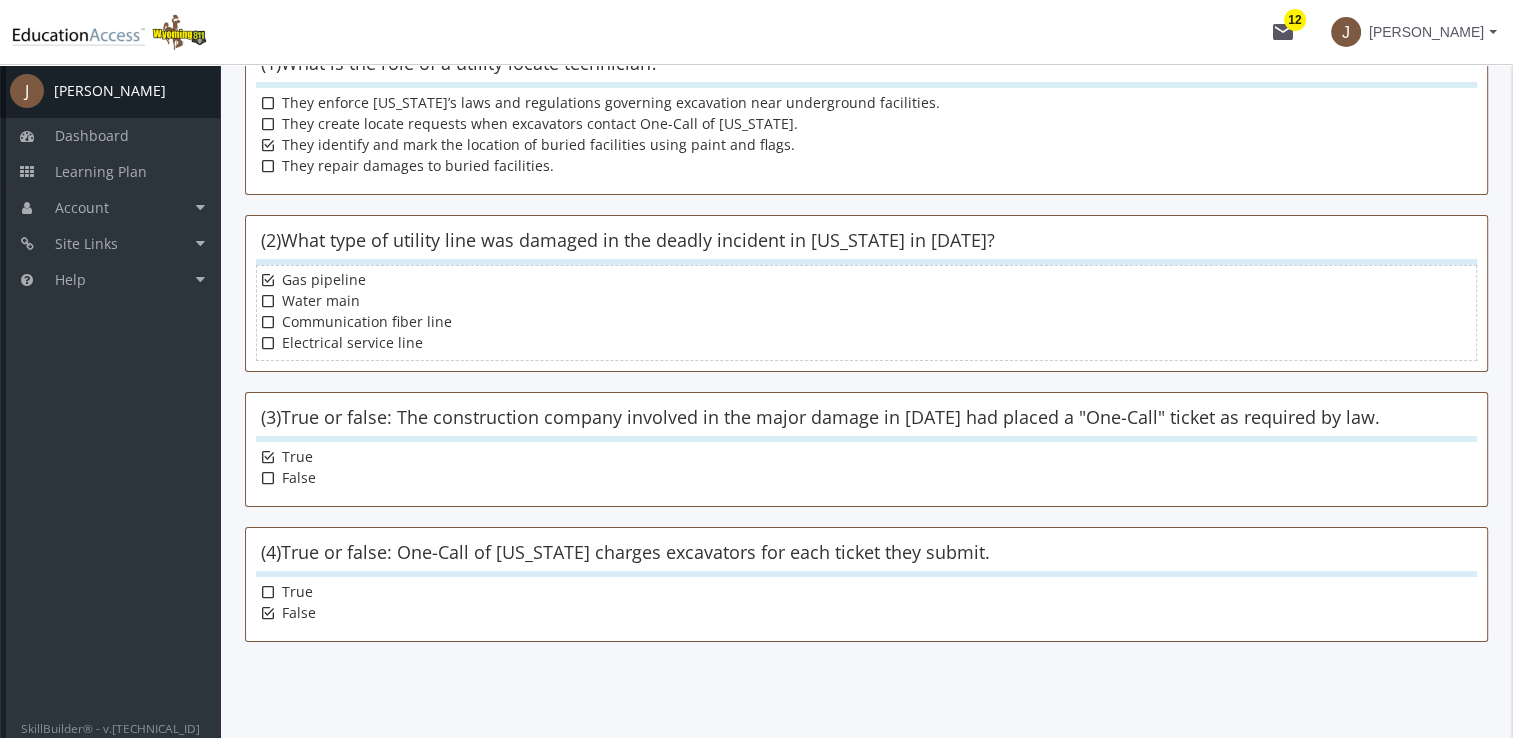 scroll, scrollTop: 464, scrollLeft: 0, axis: vertical 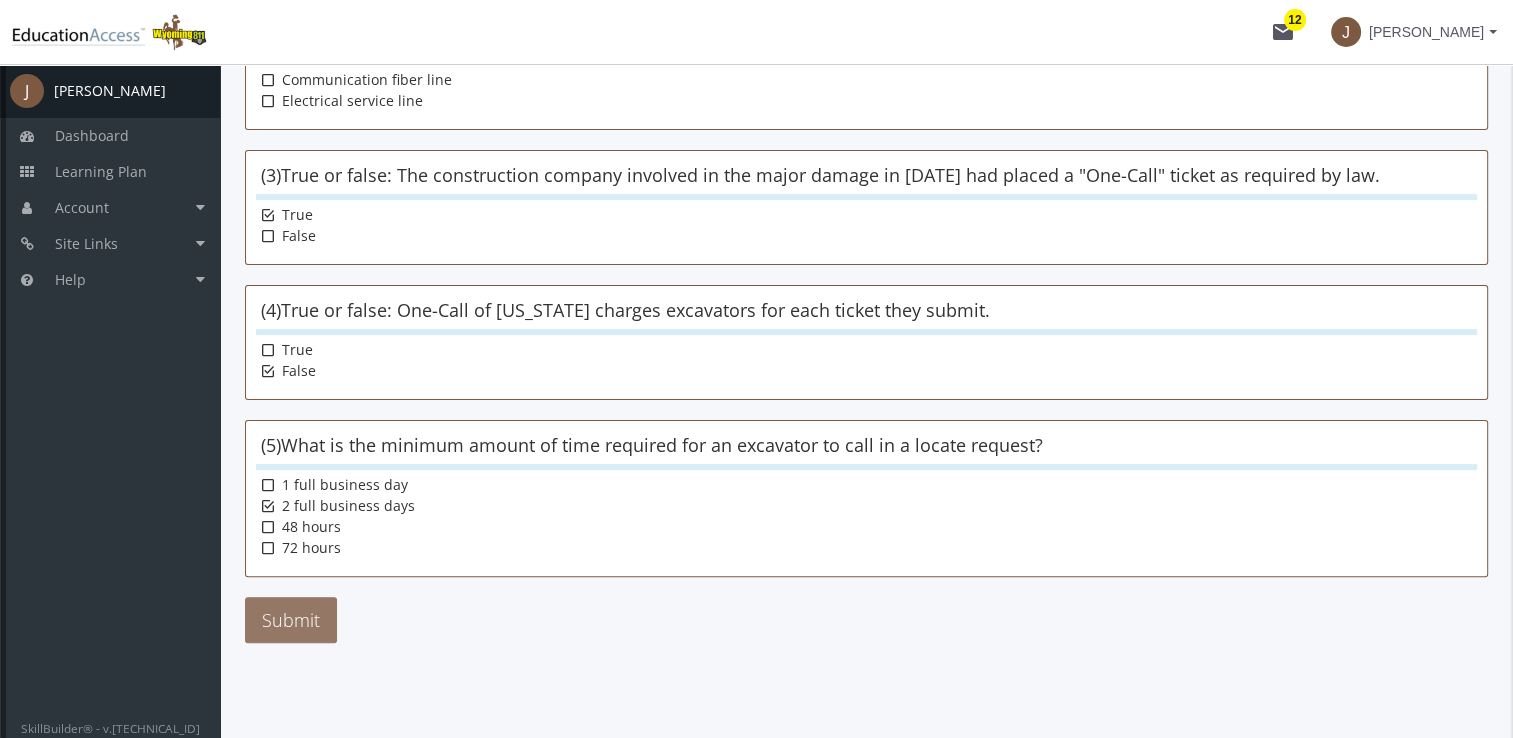 click on "Submit" at bounding box center (291, 620) 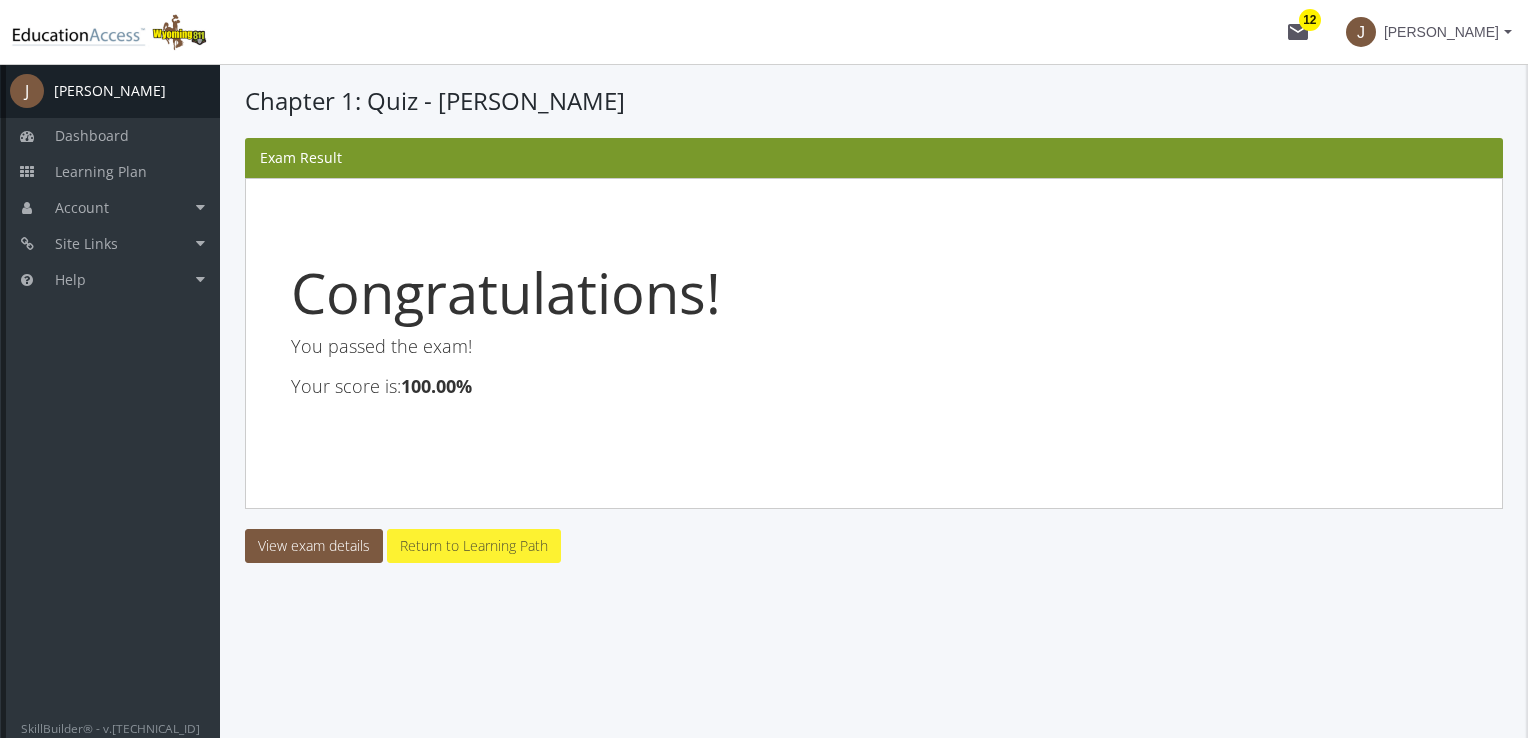click on "Return to Learning Path" at bounding box center (474, 546) 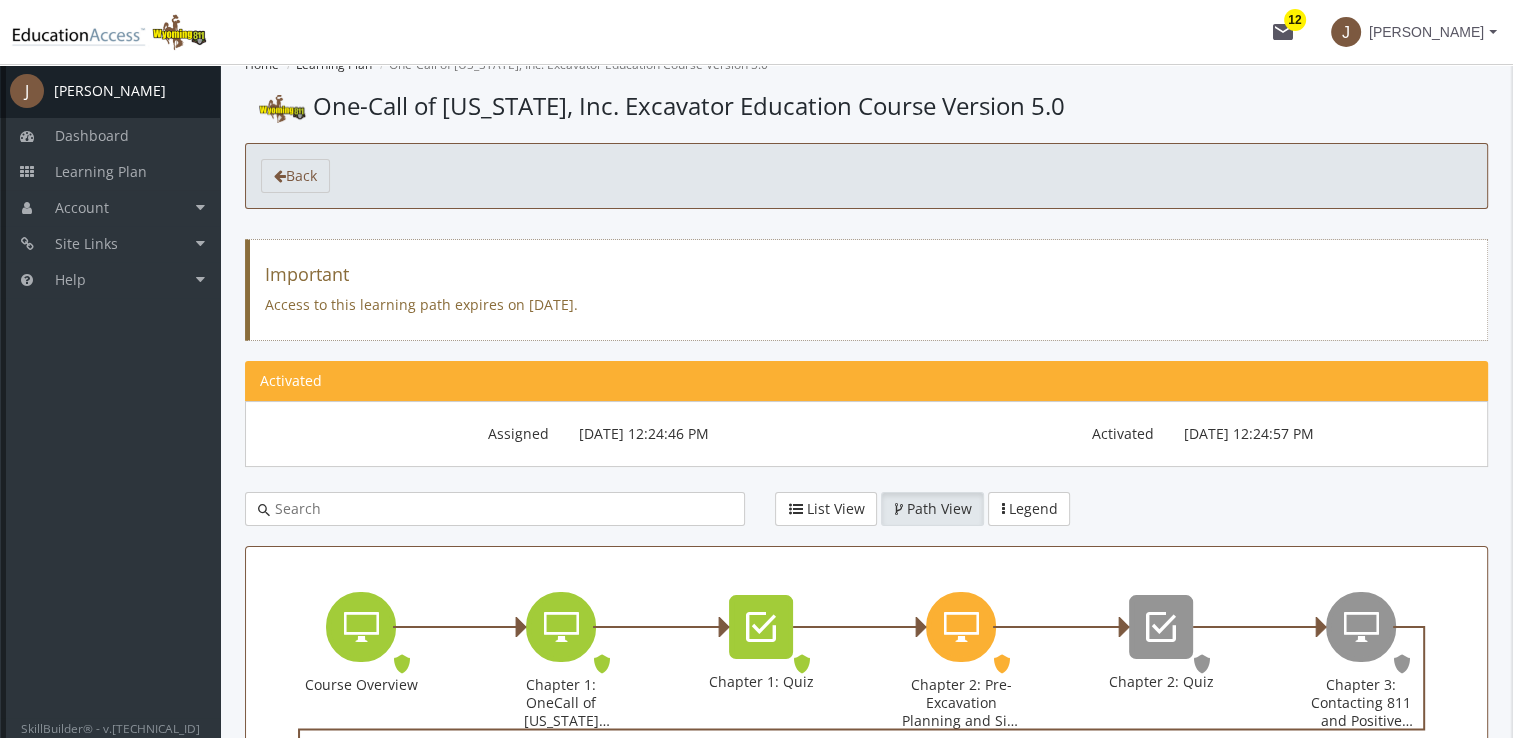 scroll, scrollTop: 100, scrollLeft: 0, axis: vertical 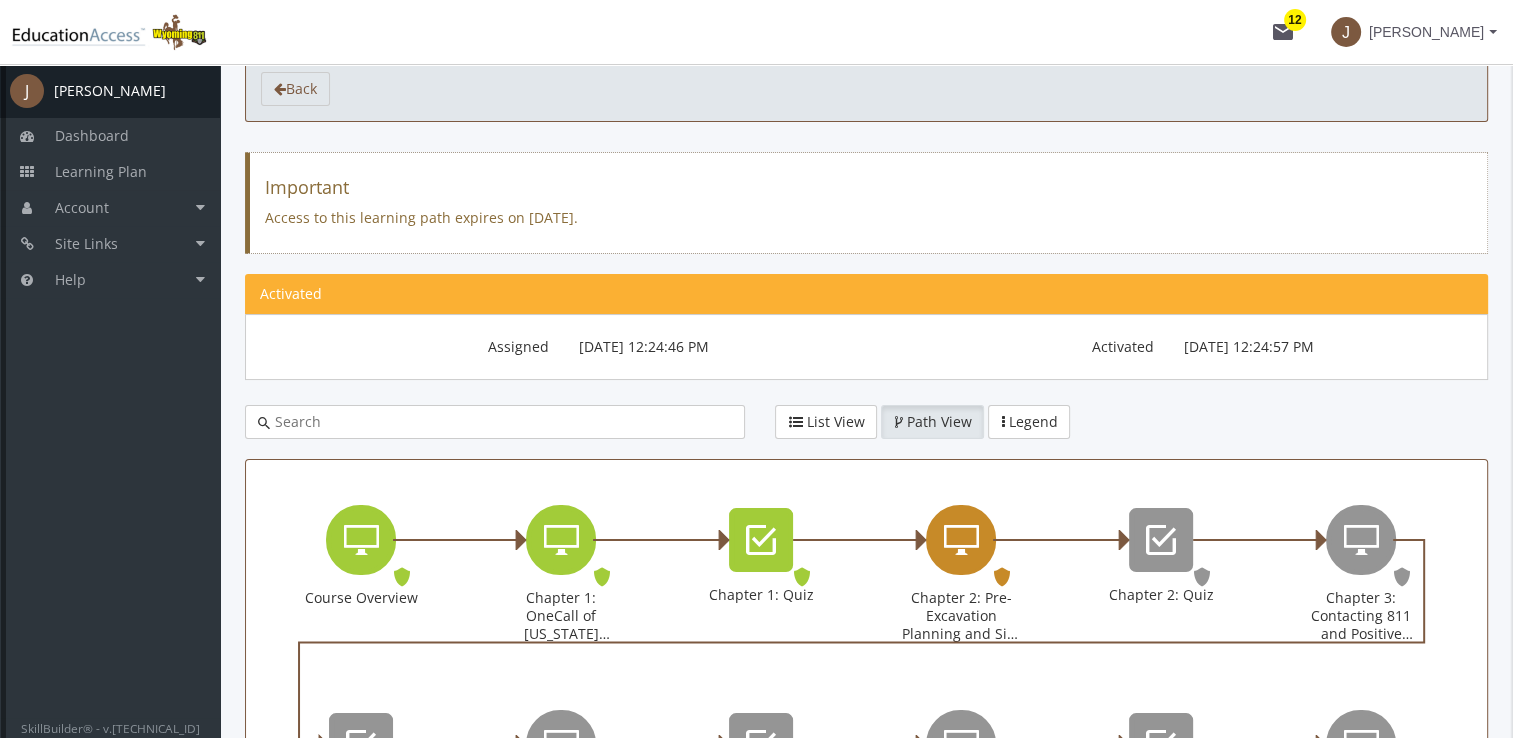 click at bounding box center [961, 540] 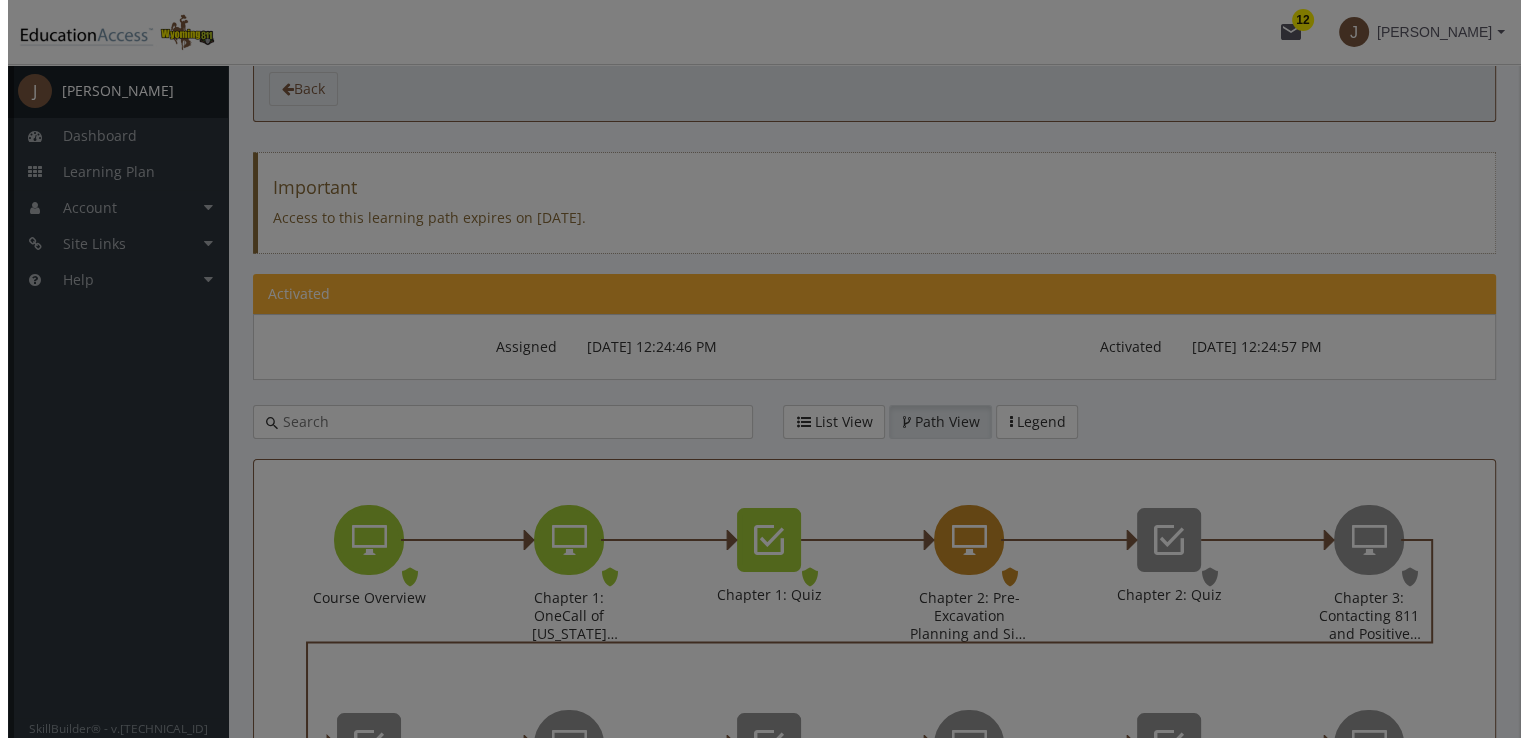 scroll, scrollTop: 0, scrollLeft: 0, axis: both 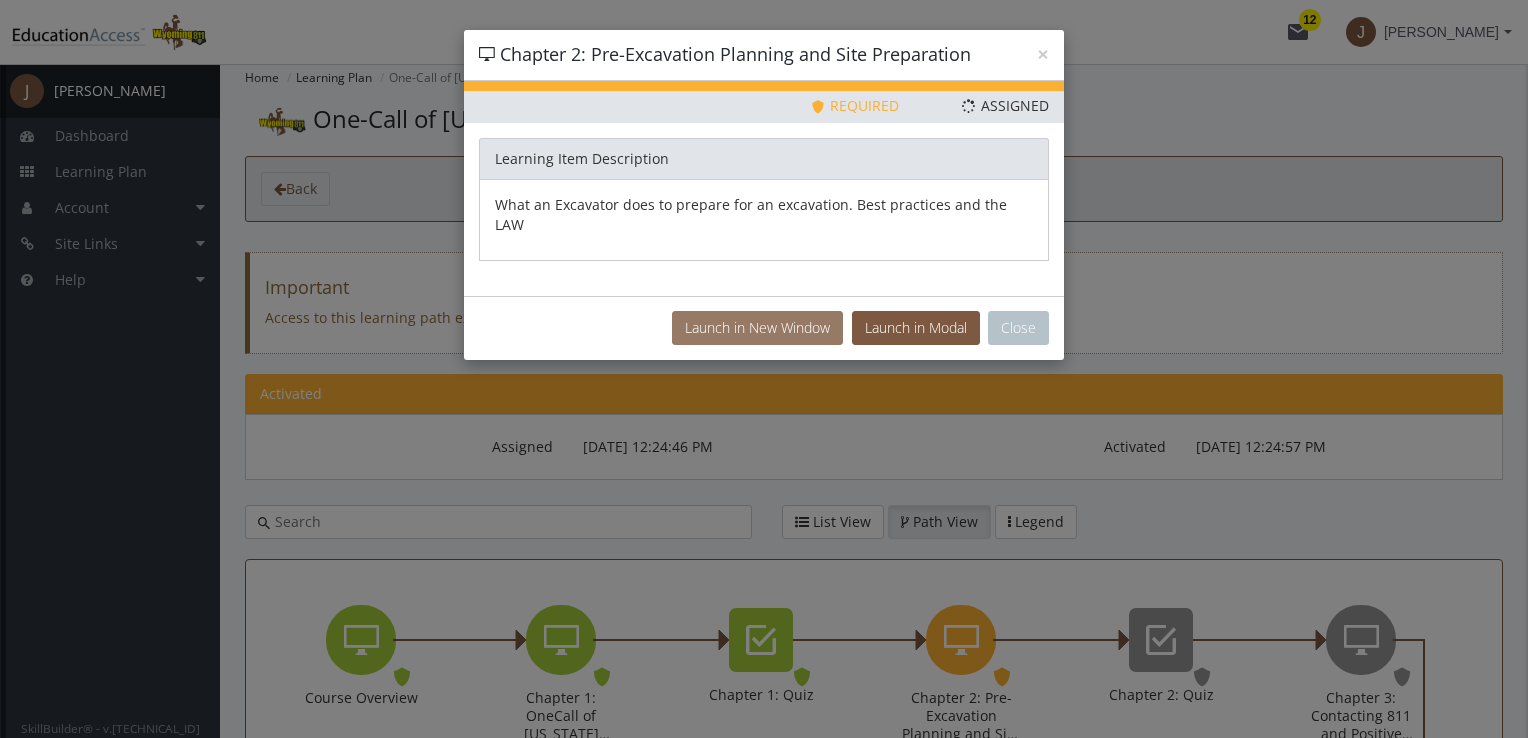 click on "Launch in New Window" at bounding box center (757, 328) 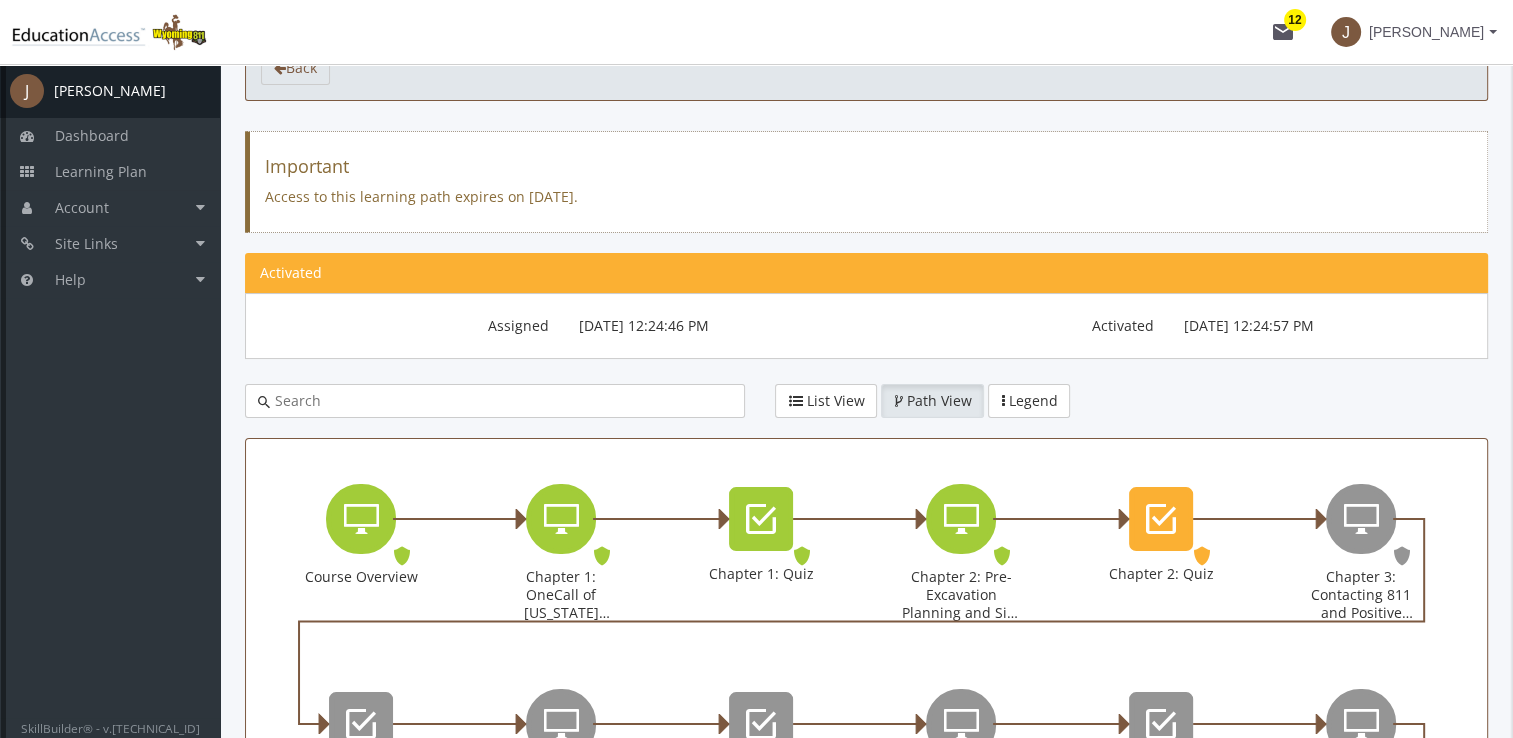 scroll, scrollTop: 340, scrollLeft: 0, axis: vertical 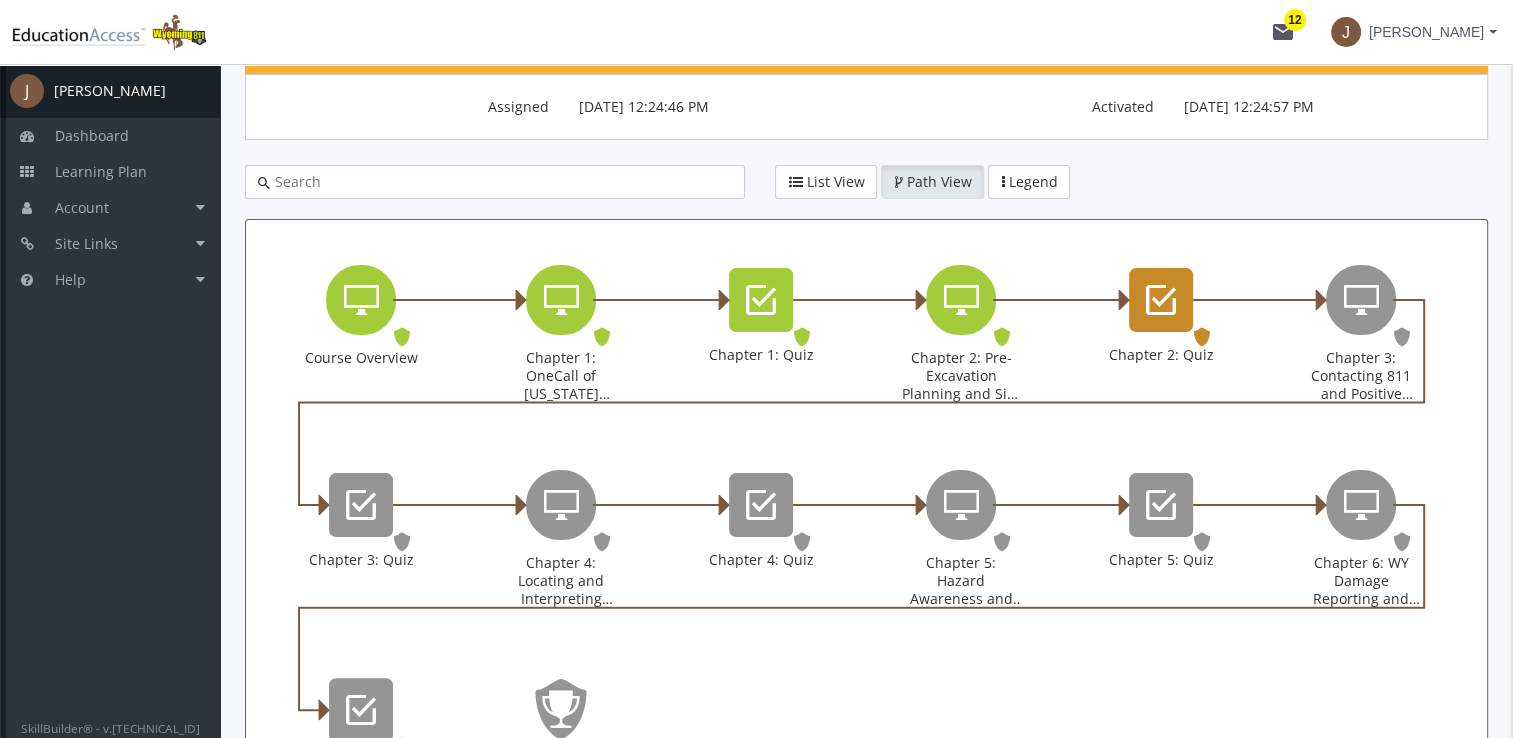 click at bounding box center [1161, 300] 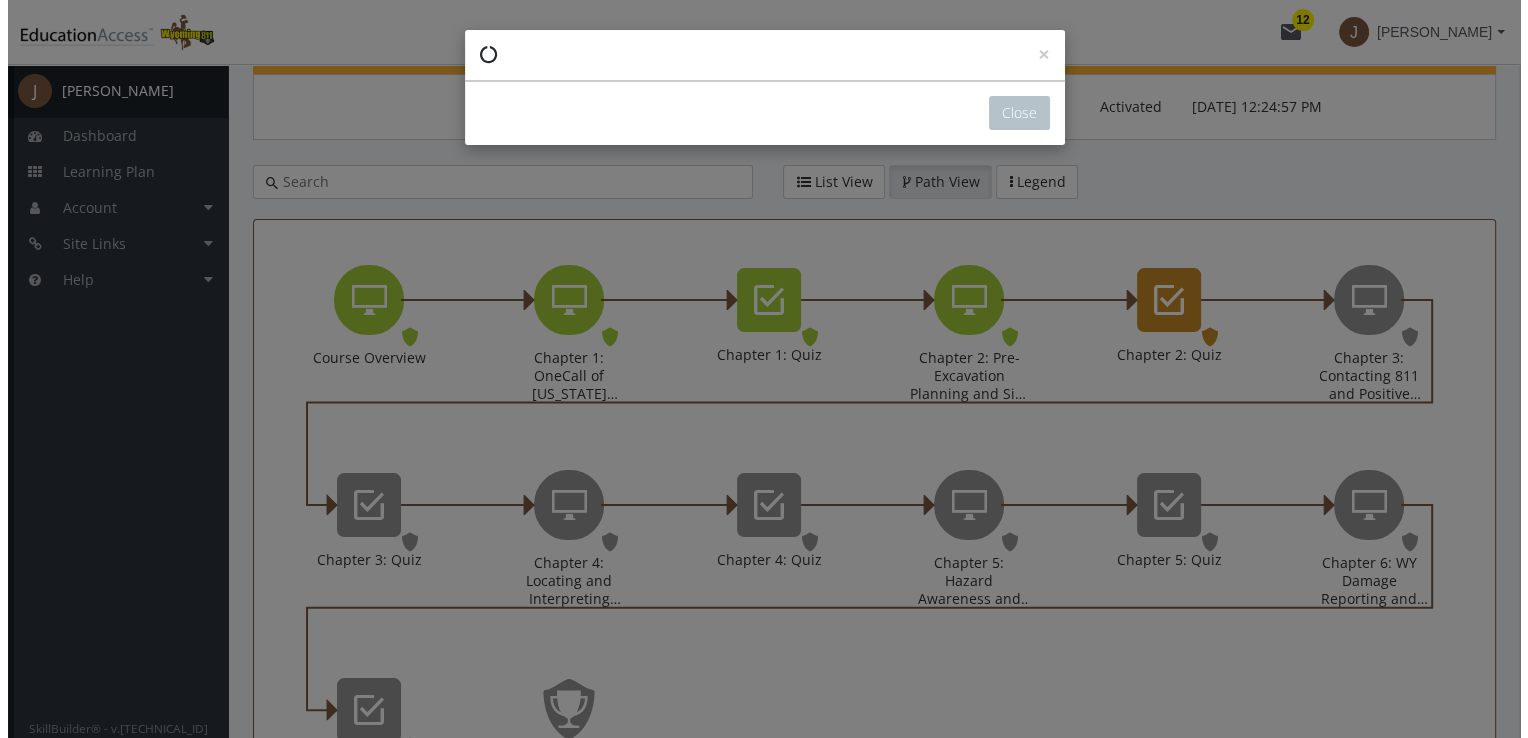 scroll, scrollTop: 0, scrollLeft: 0, axis: both 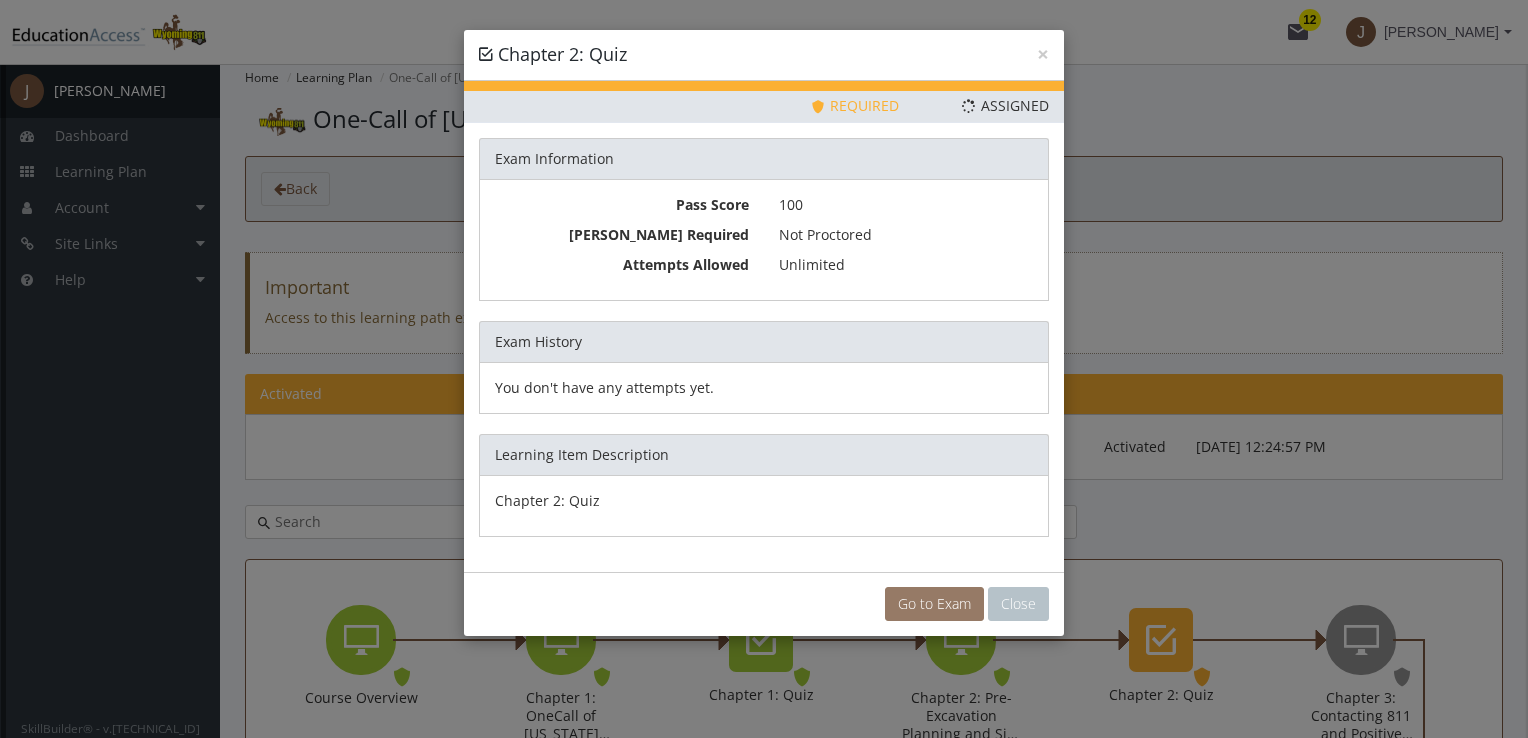 click on "Go to Exam" at bounding box center [934, 604] 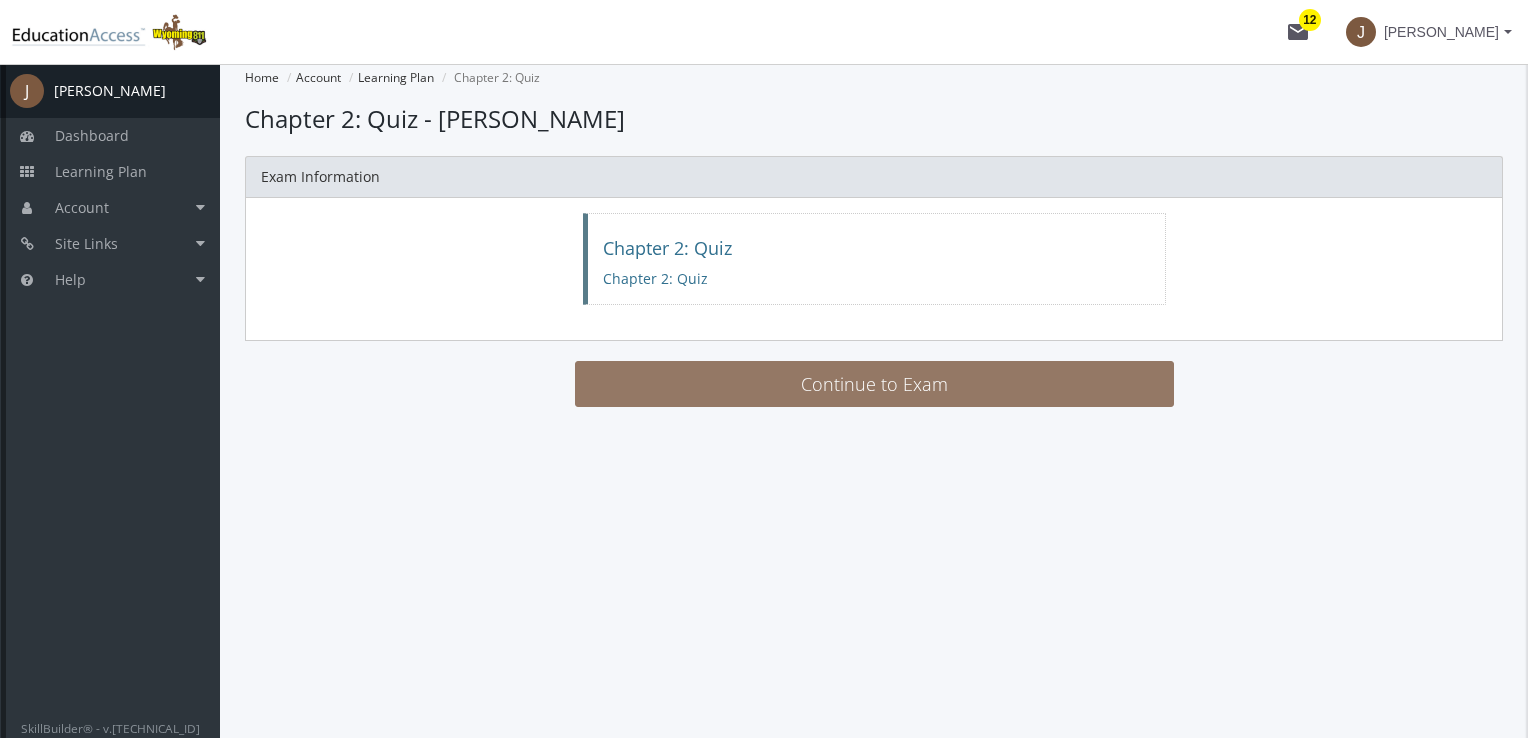 click on "Continue to Exam" at bounding box center (874, 384) 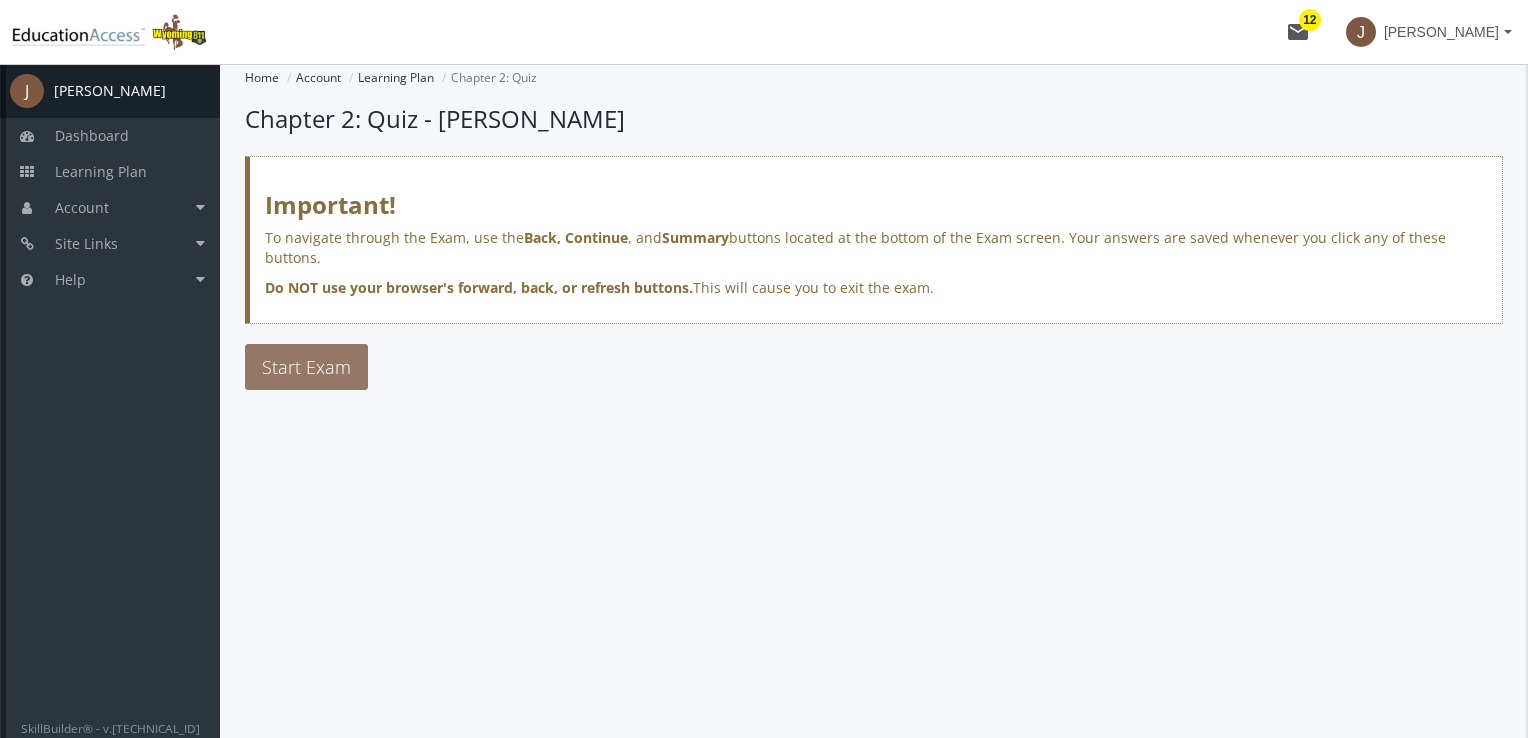 click on "Start Exam" at bounding box center (306, 367) 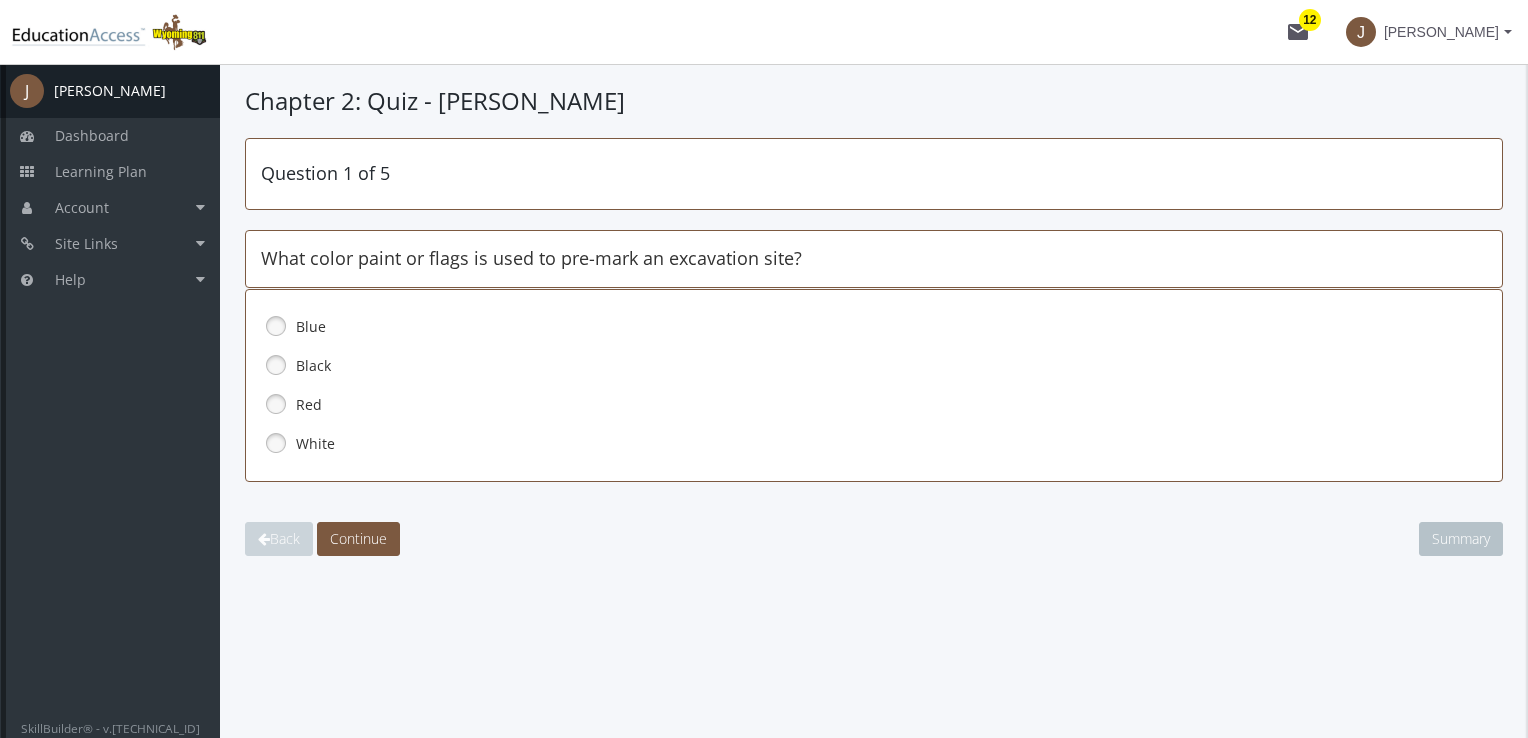 click at bounding box center (276, 443) 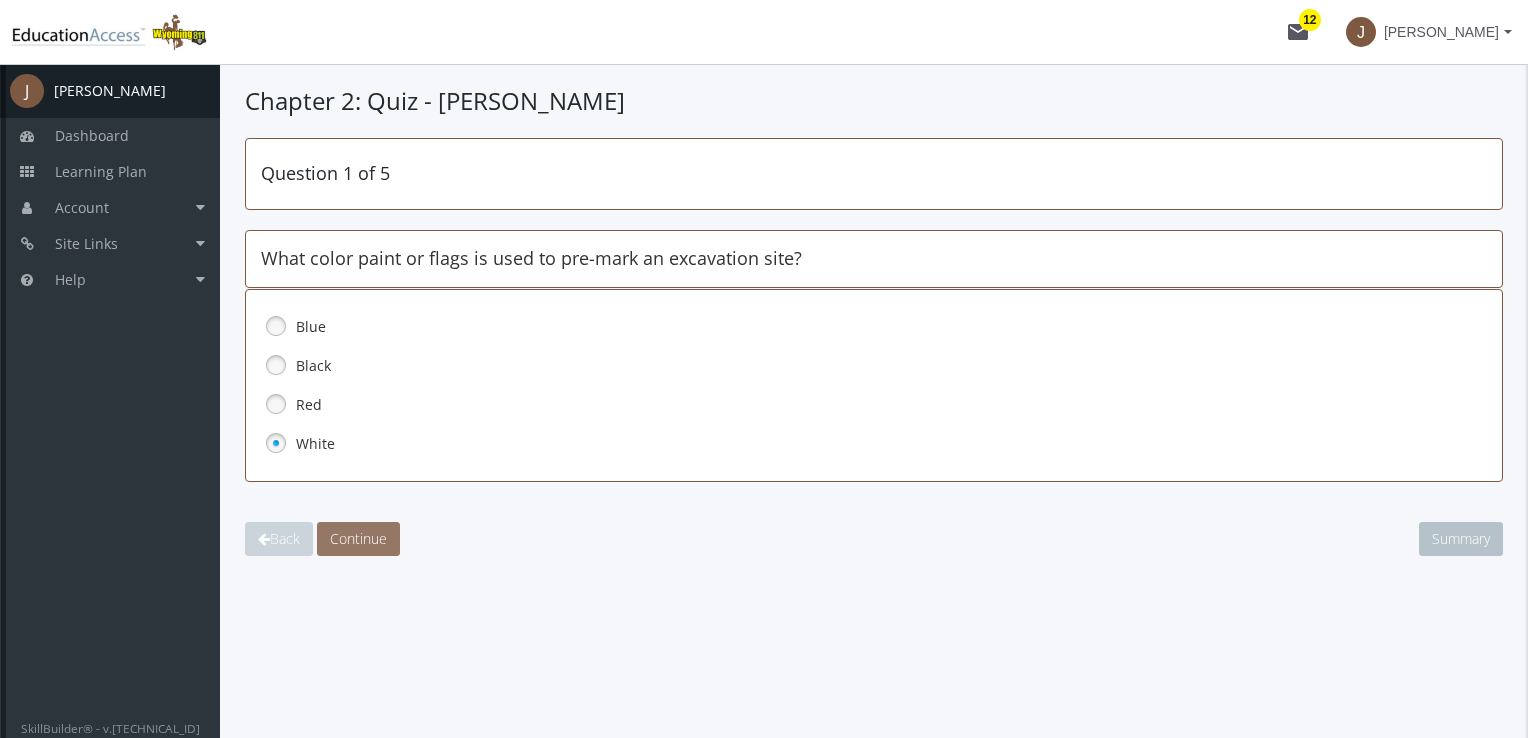 click on "Continue" at bounding box center (358, 538) 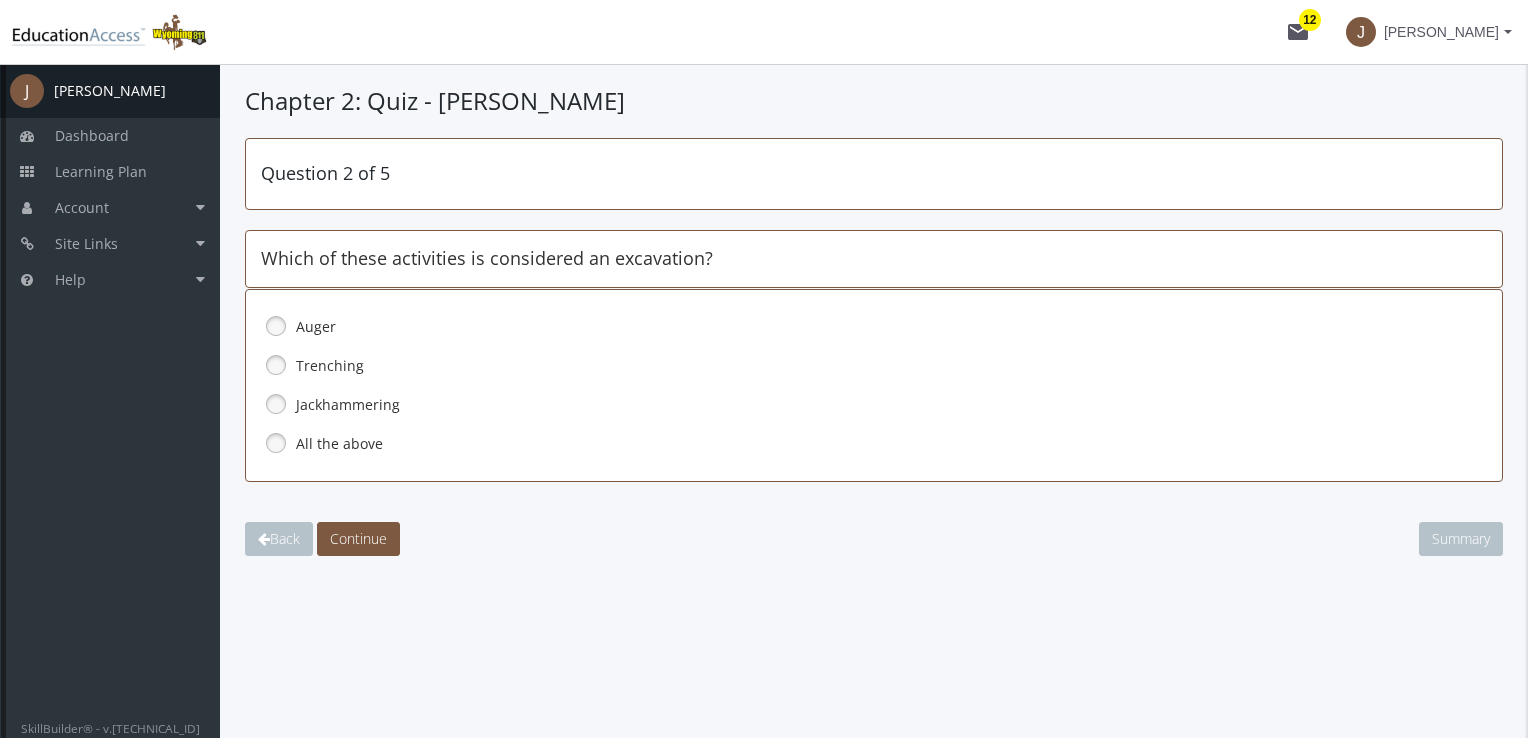 click at bounding box center (276, 443) 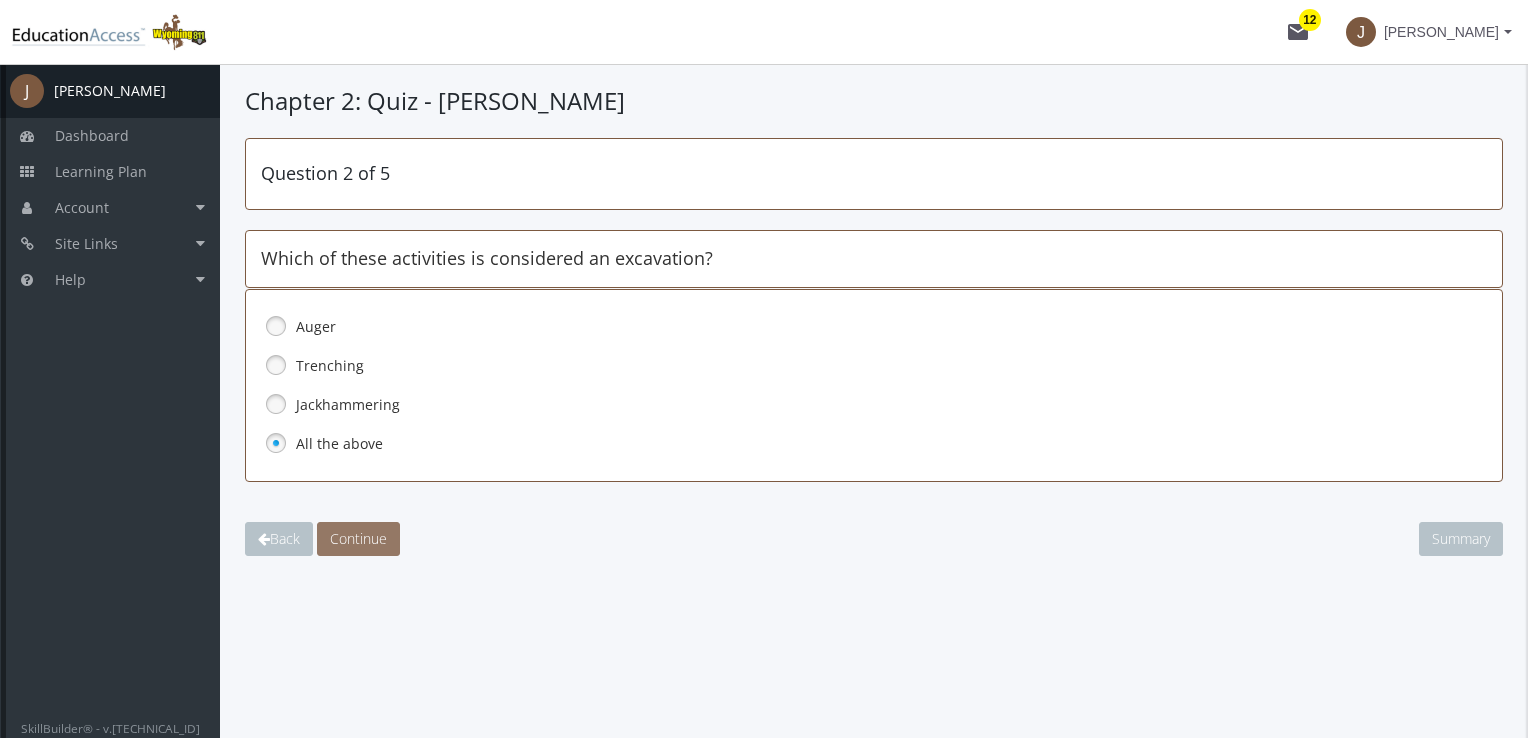 click on "Continue" at bounding box center [358, 538] 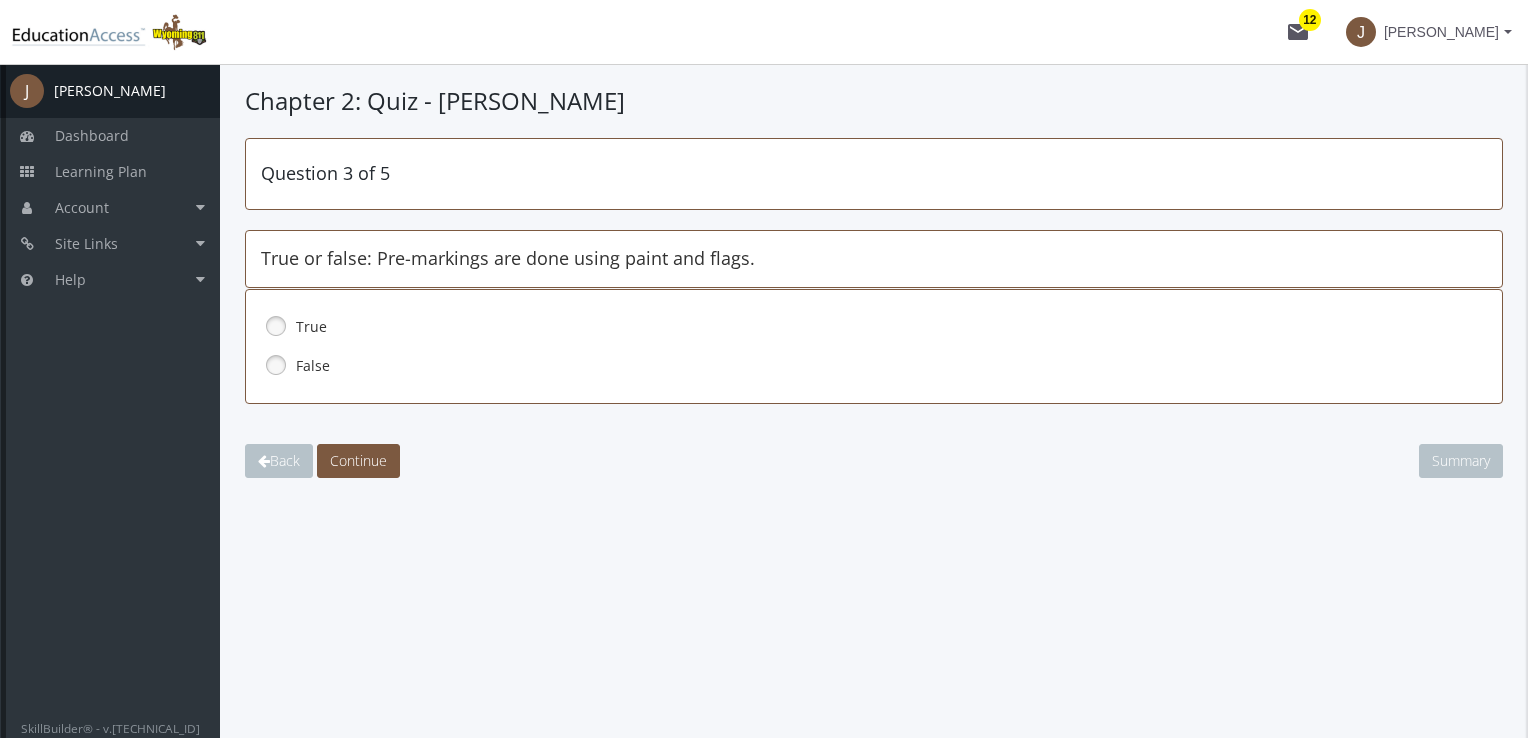 click at bounding box center [276, 326] 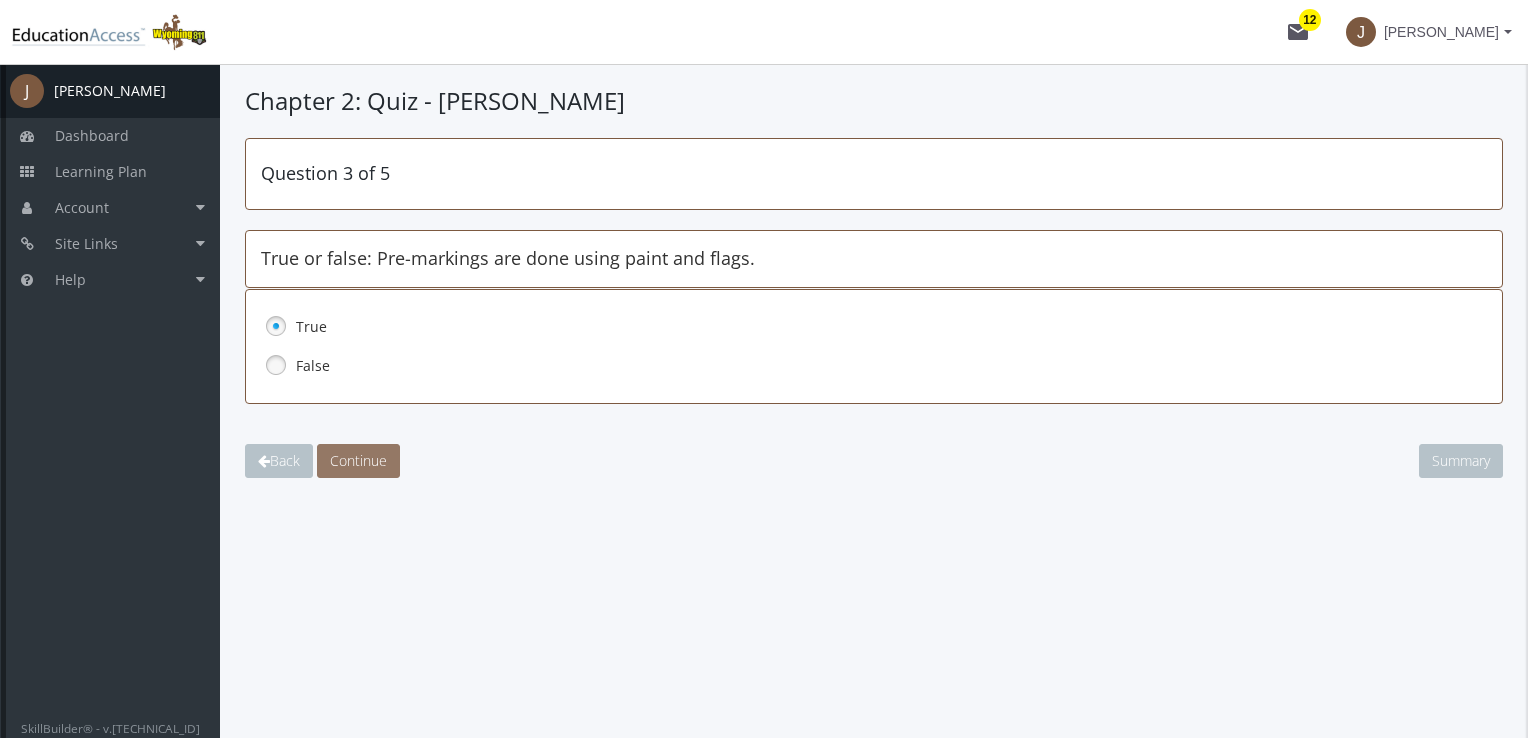 click on "Continue" at bounding box center [358, 460] 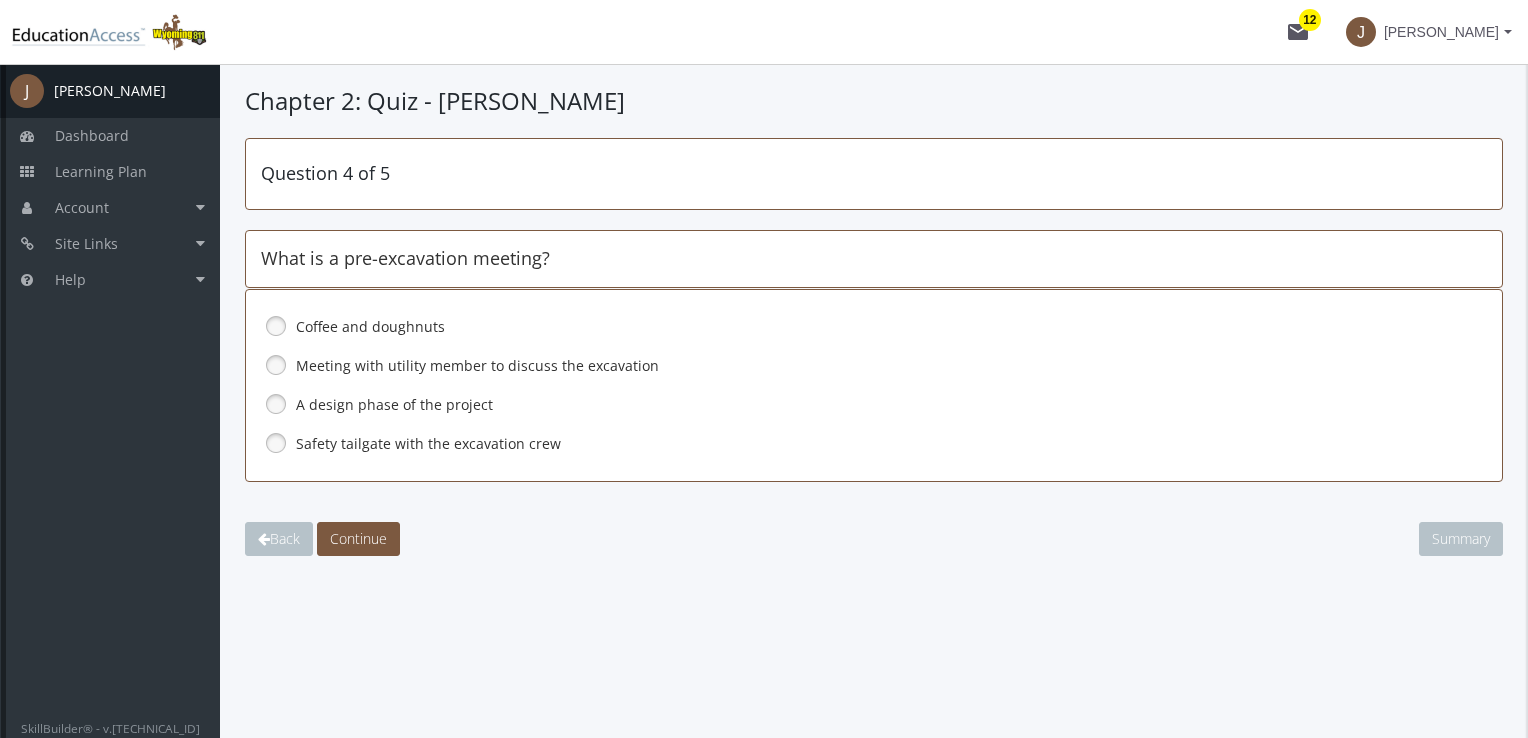 click at bounding box center [276, 365] 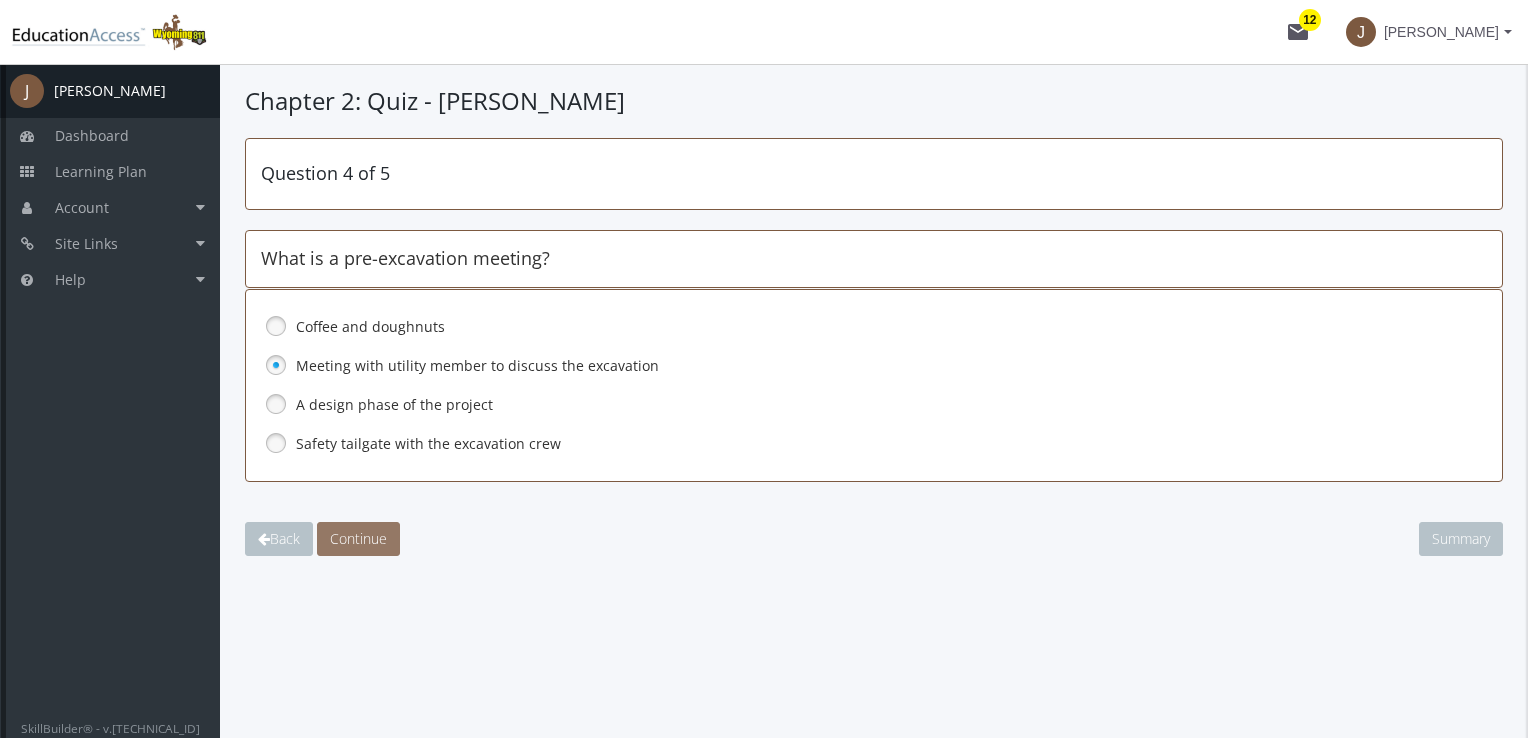 click on "Continue" at bounding box center (358, 538) 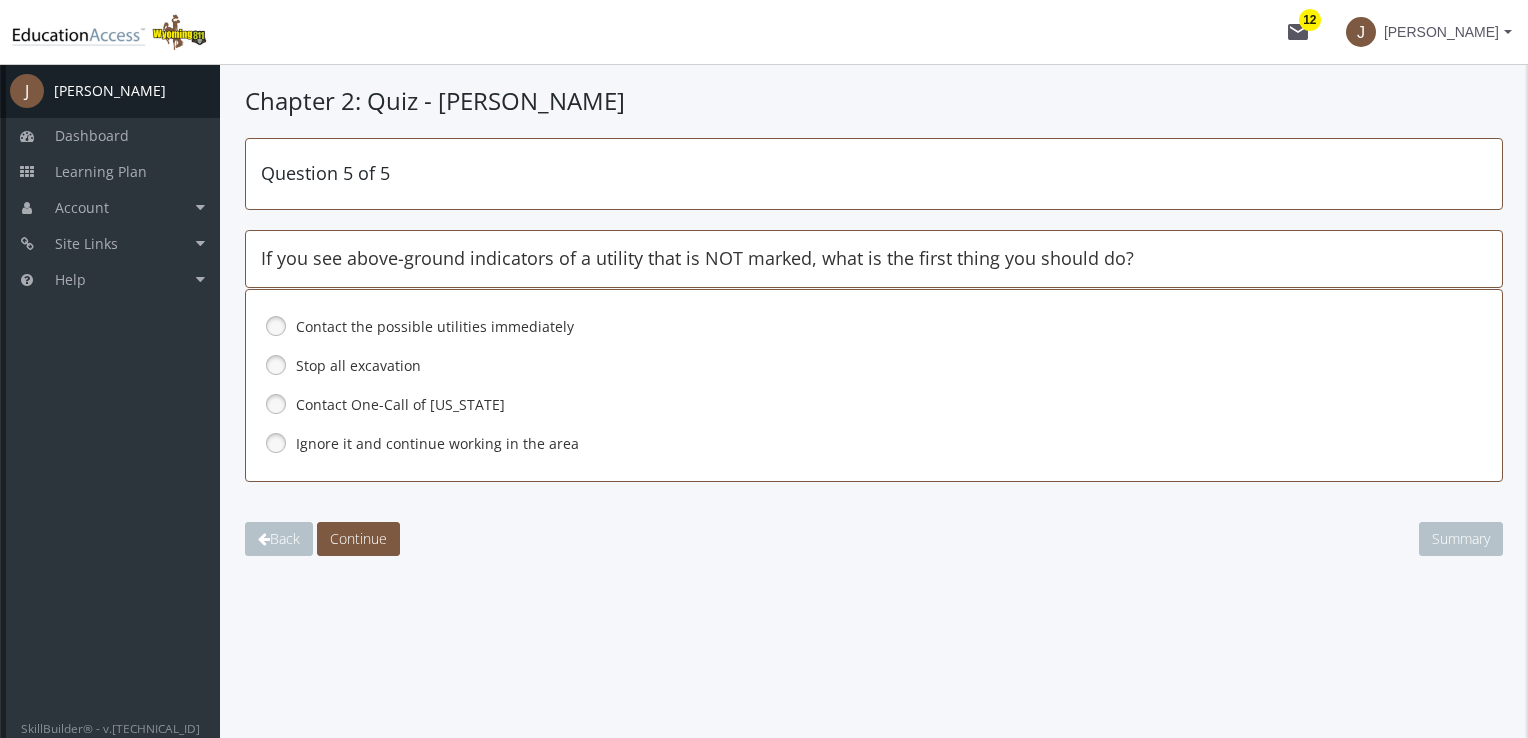click at bounding box center [276, 365] 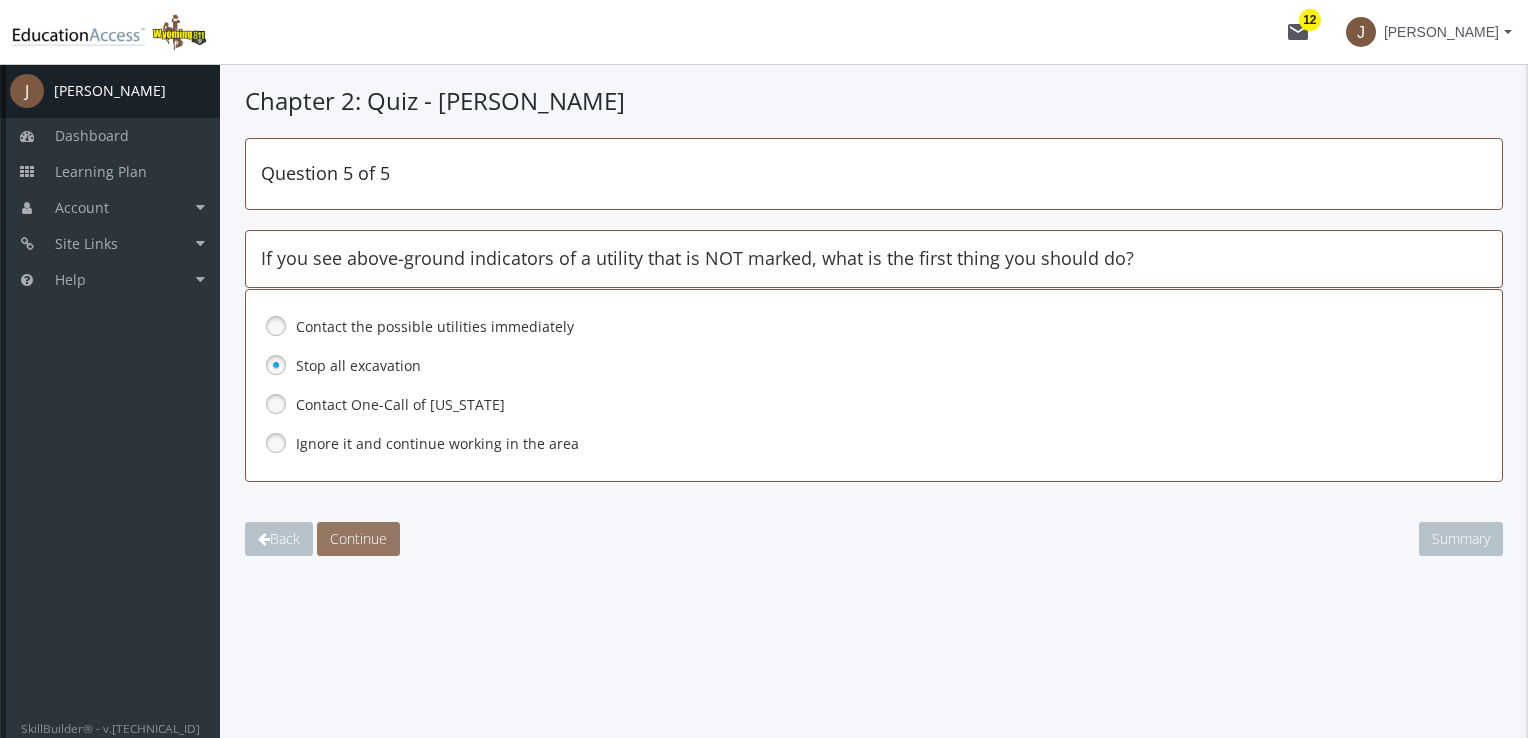 click on "Continue" at bounding box center (358, 538) 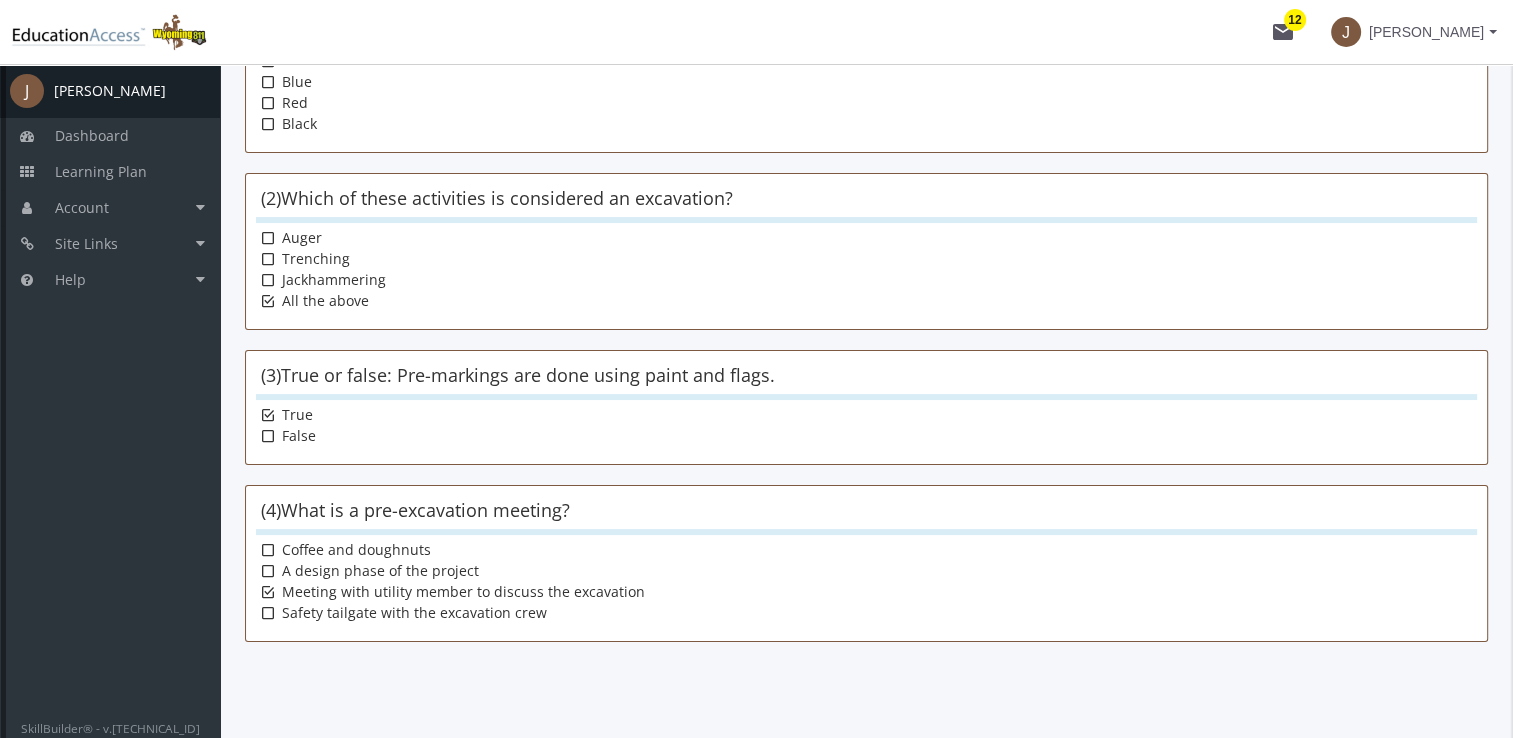scroll, scrollTop: 505, scrollLeft: 0, axis: vertical 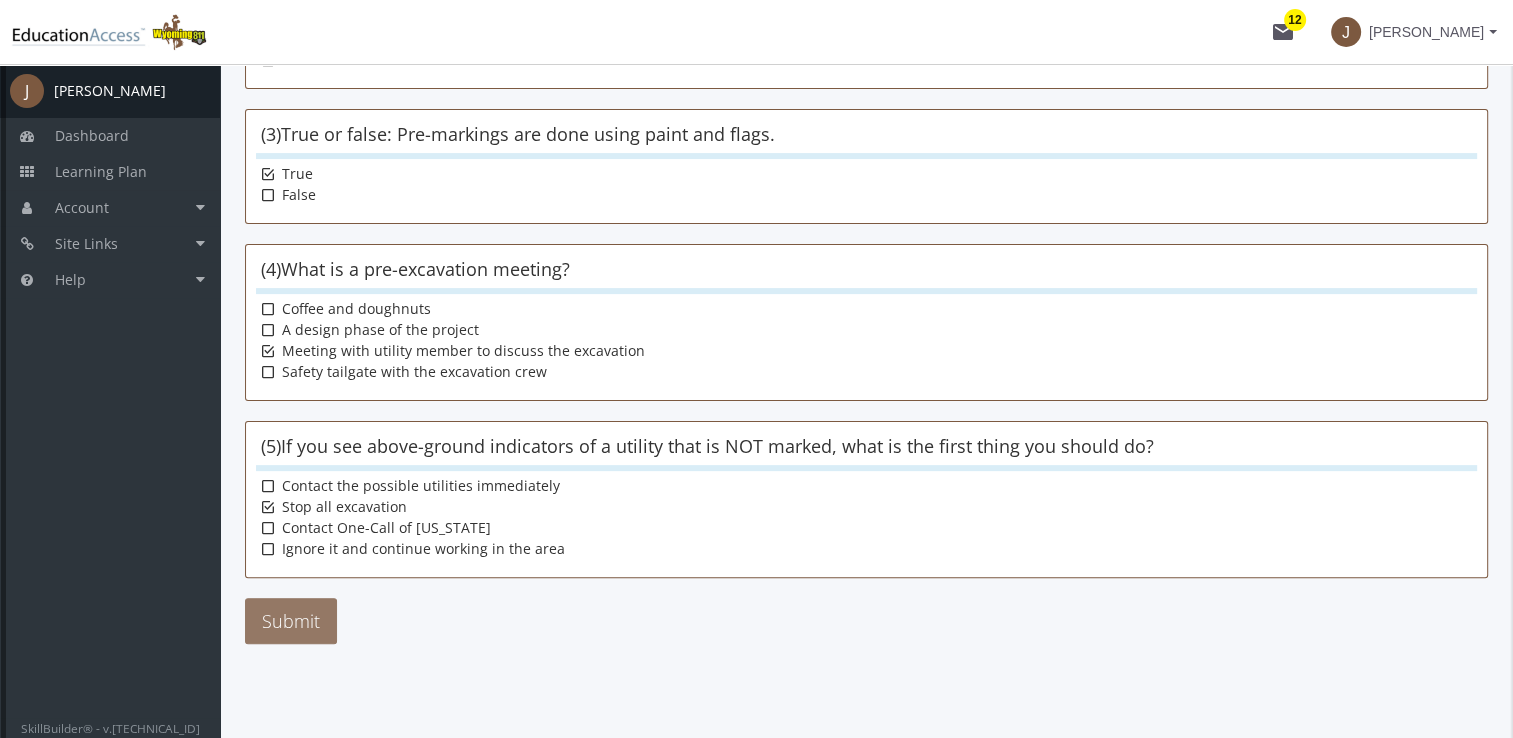 click on "Submit" at bounding box center [291, 621] 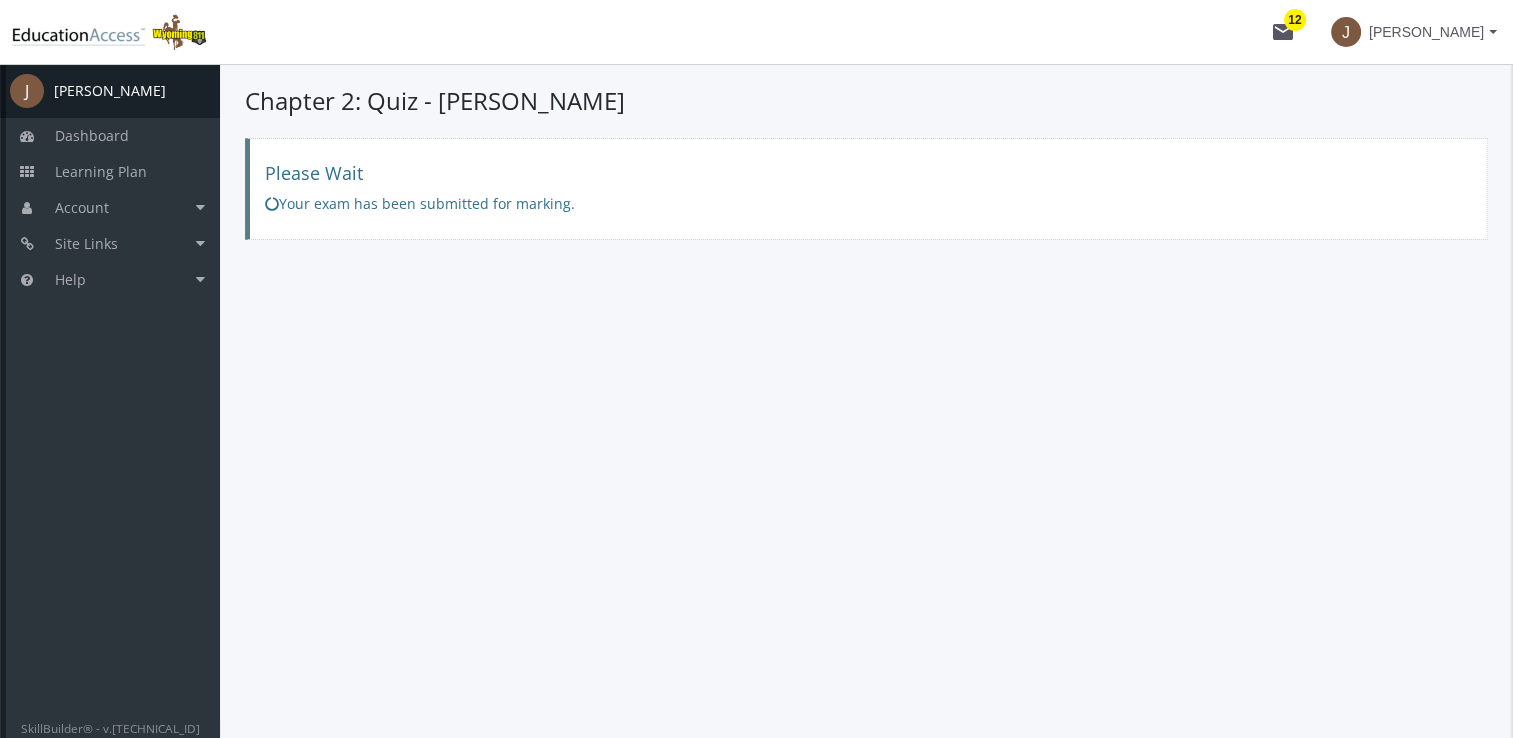 scroll, scrollTop: 0, scrollLeft: 0, axis: both 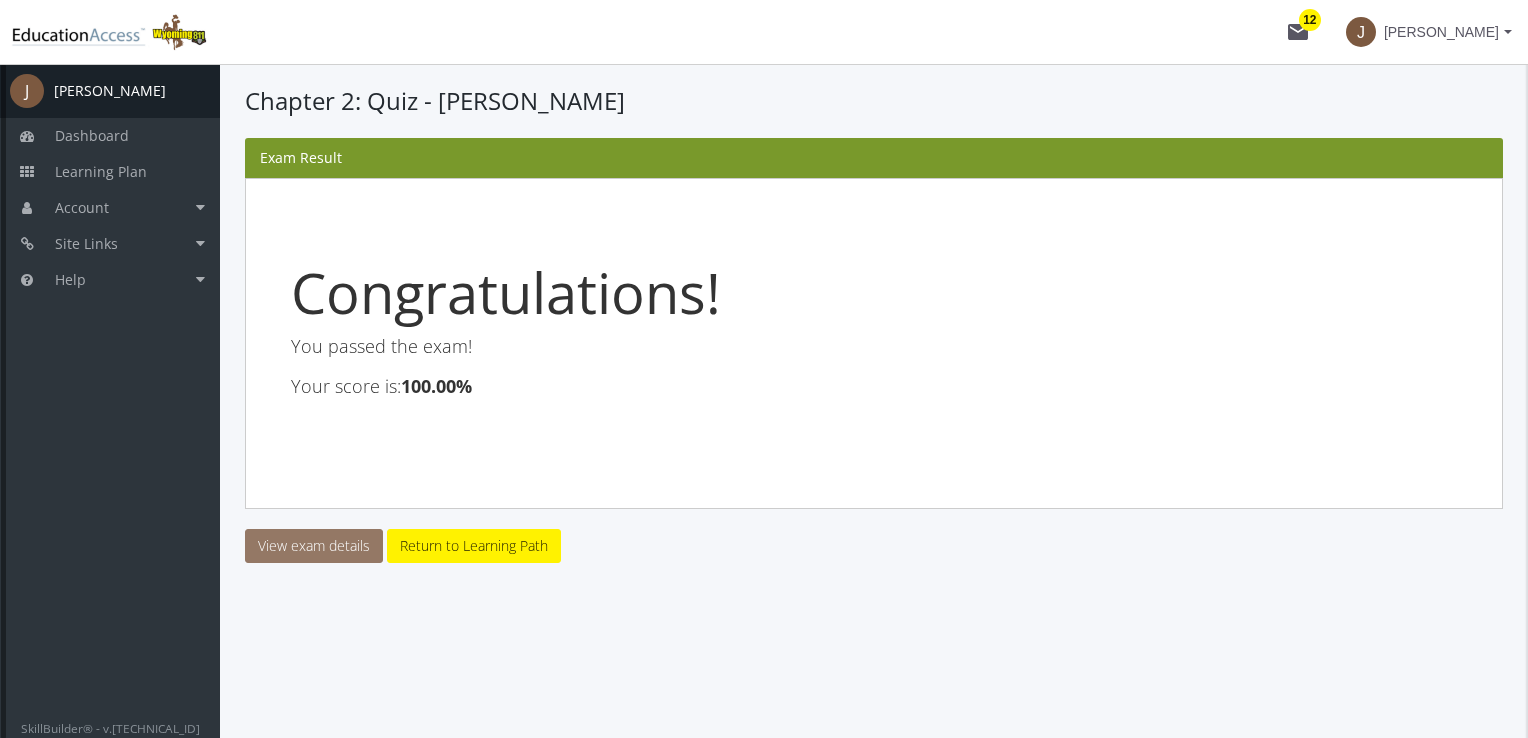 click on "View exam details" at bounding box center (314, 546) 